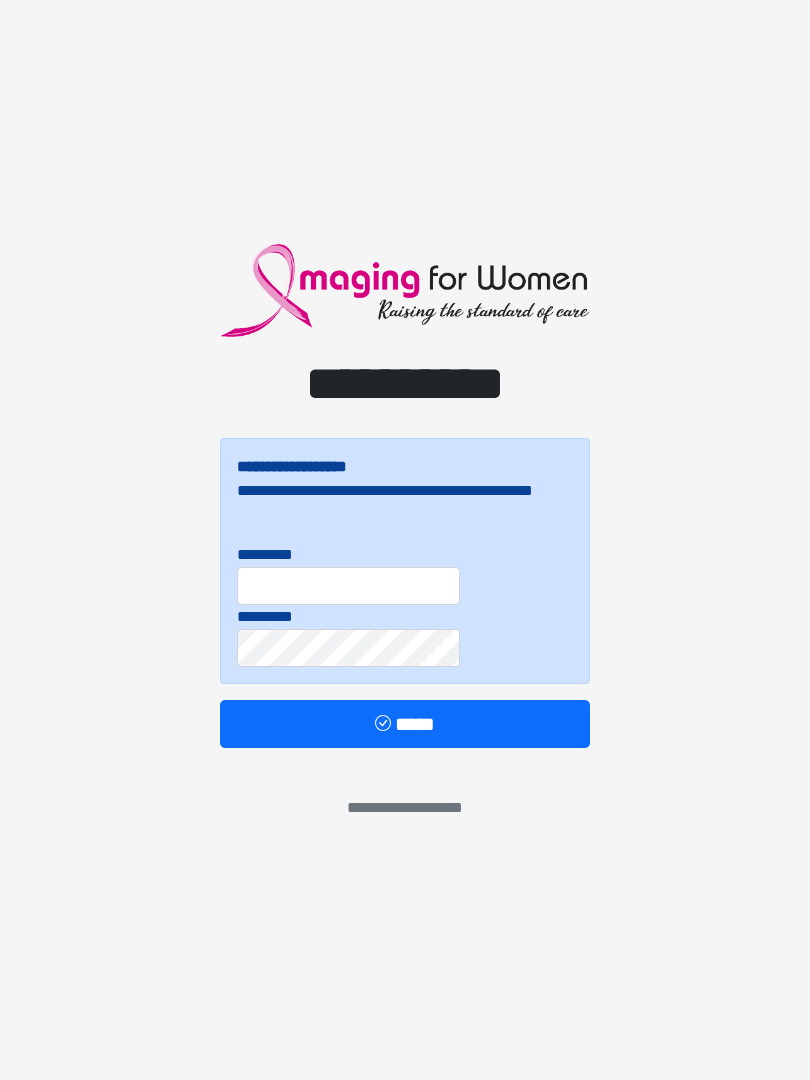 scroll, scrollTop: 0, scrollLeft: 0, axis: both 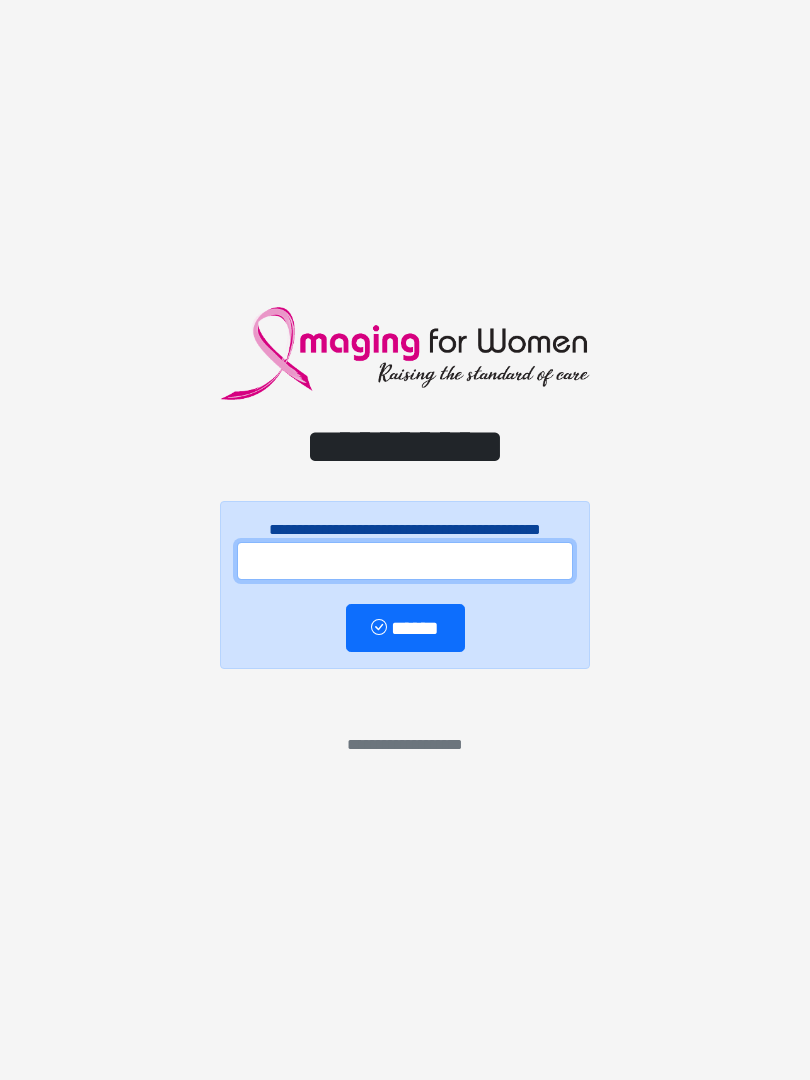 click at bounding box center (405, 561) 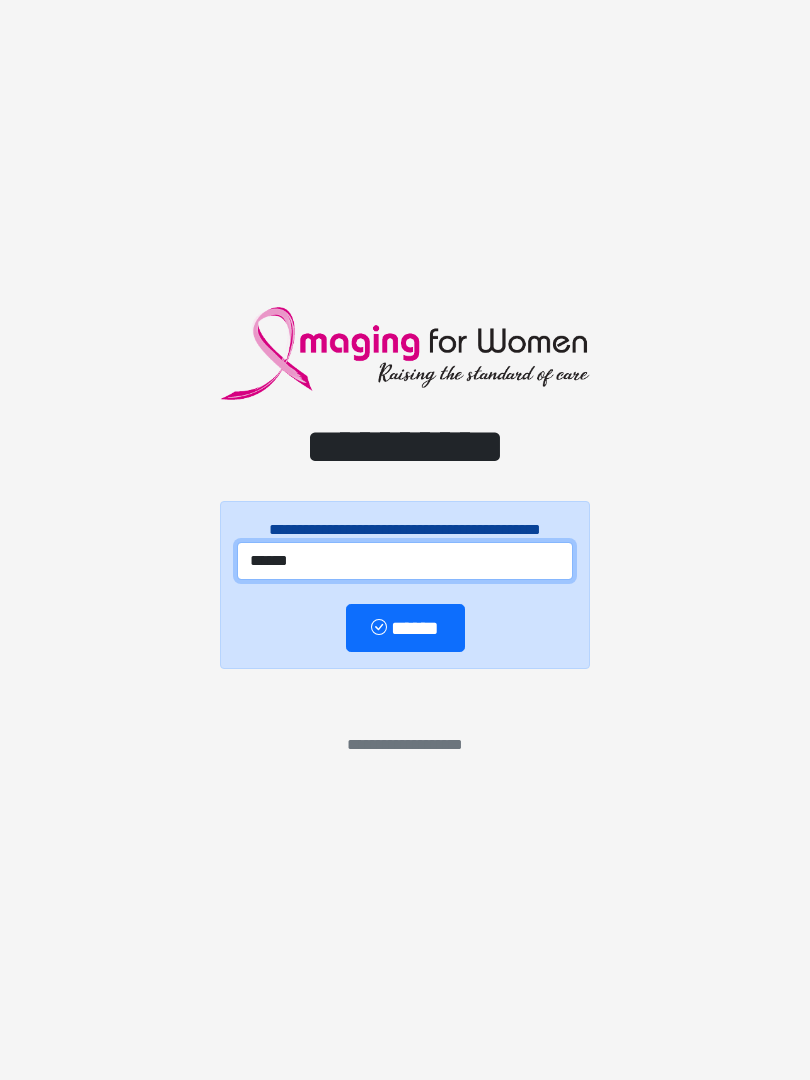 type on "******" 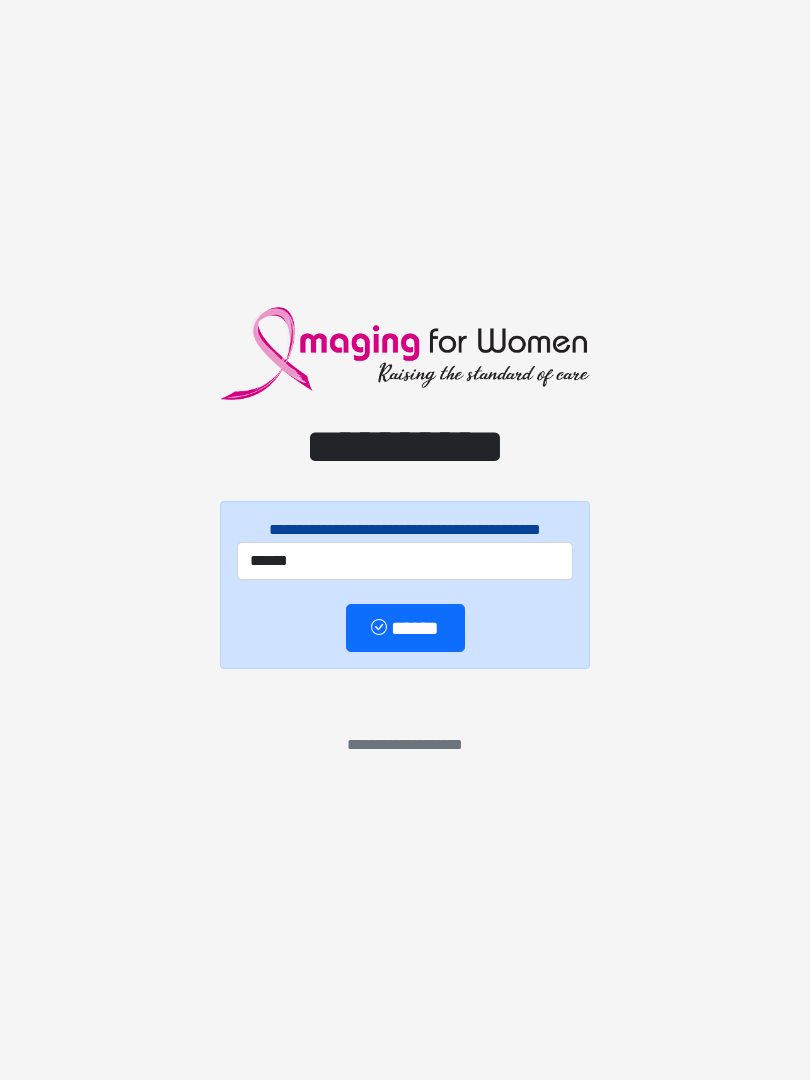 click on "******" at bounding box center (405, 628) 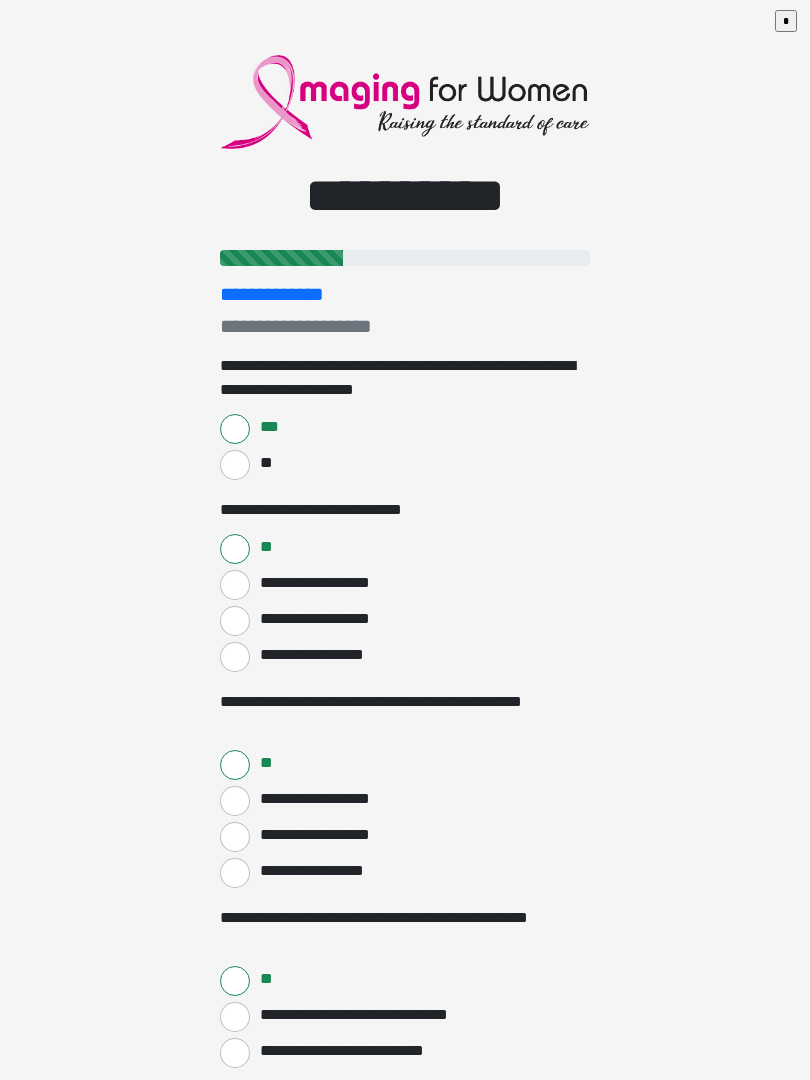 click on "**********" at bounding box center (405, 540) 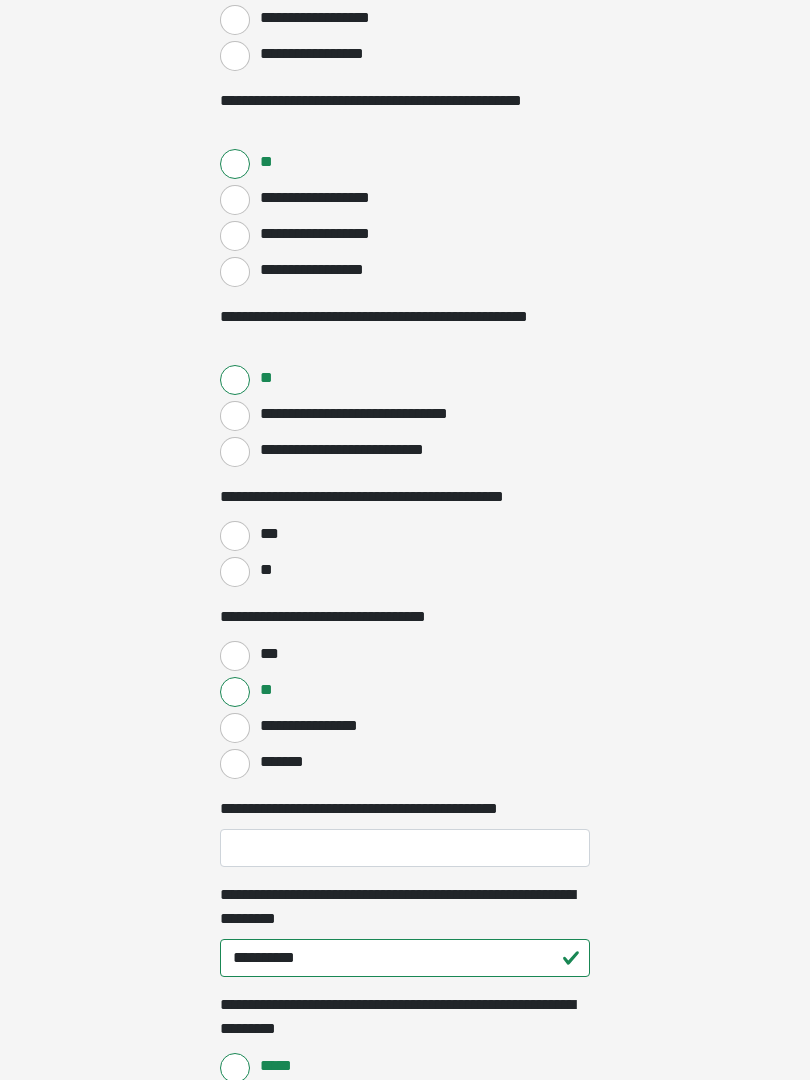 scroll, scrollTop: 601, scrollLeft: 0, axis: vertical 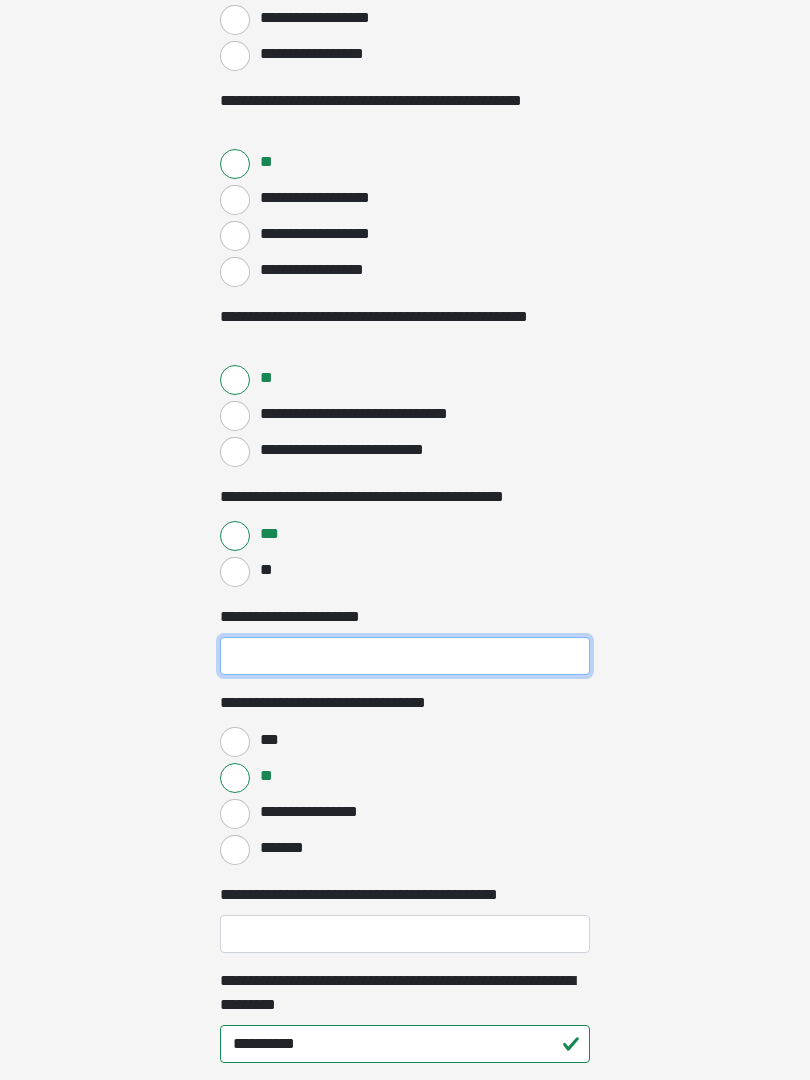click on "**********" at bounding box center (405, 656) 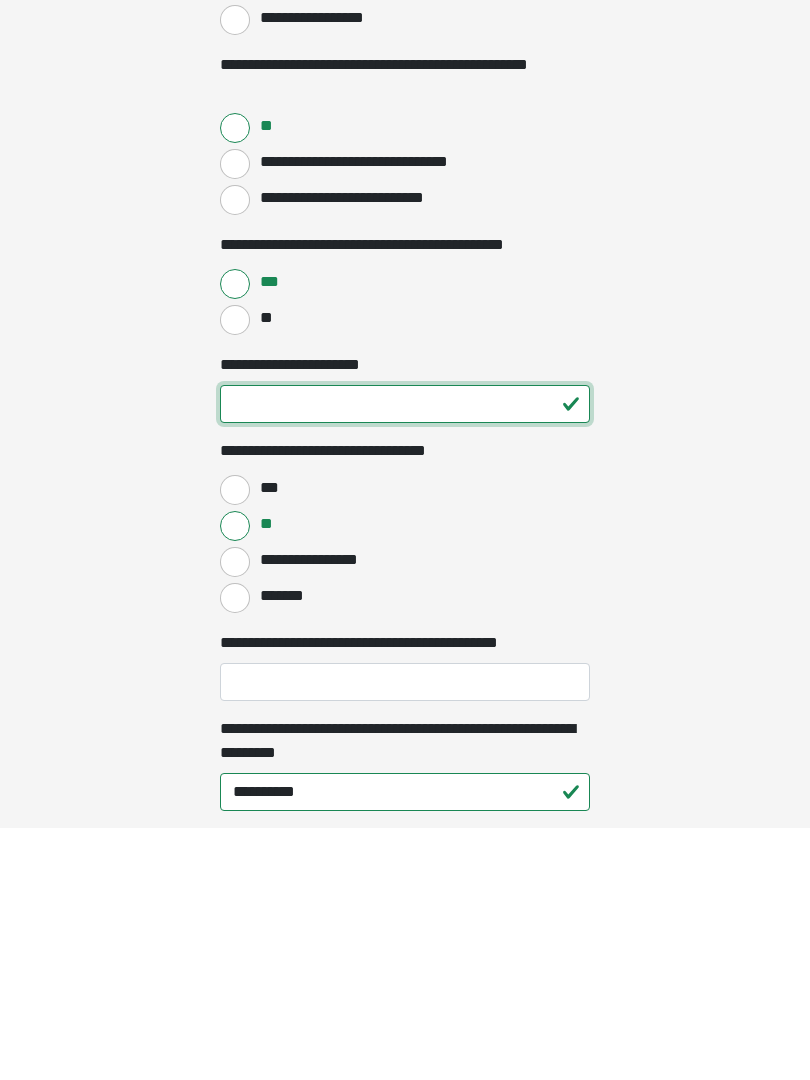 type on "**" 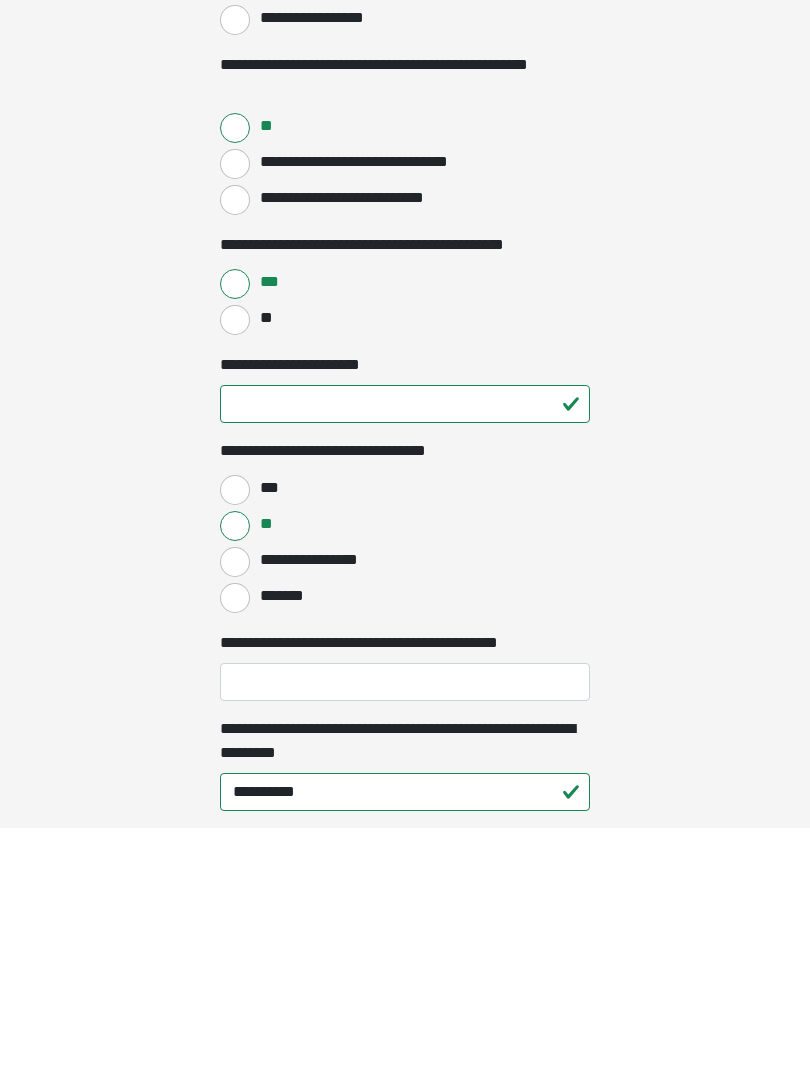 click on "*******" at bounding box center [235, 851] 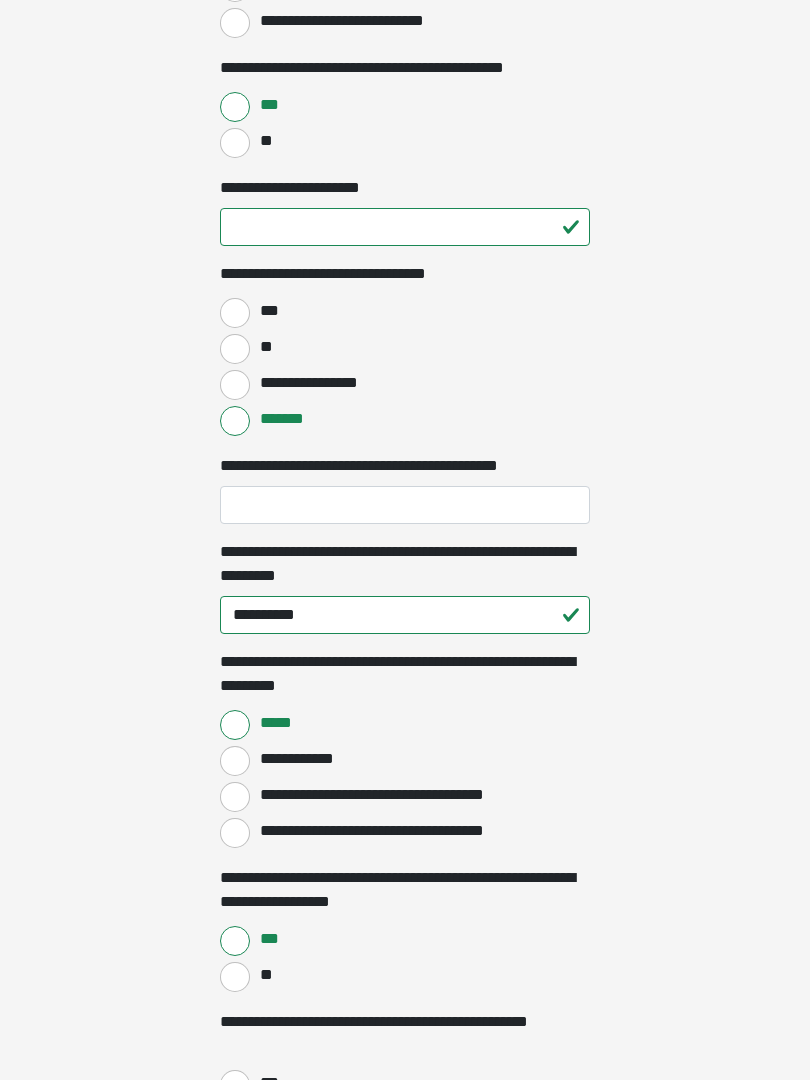 scroll, scrollTop: 1032, scrollLeft: 0, axis: vertical 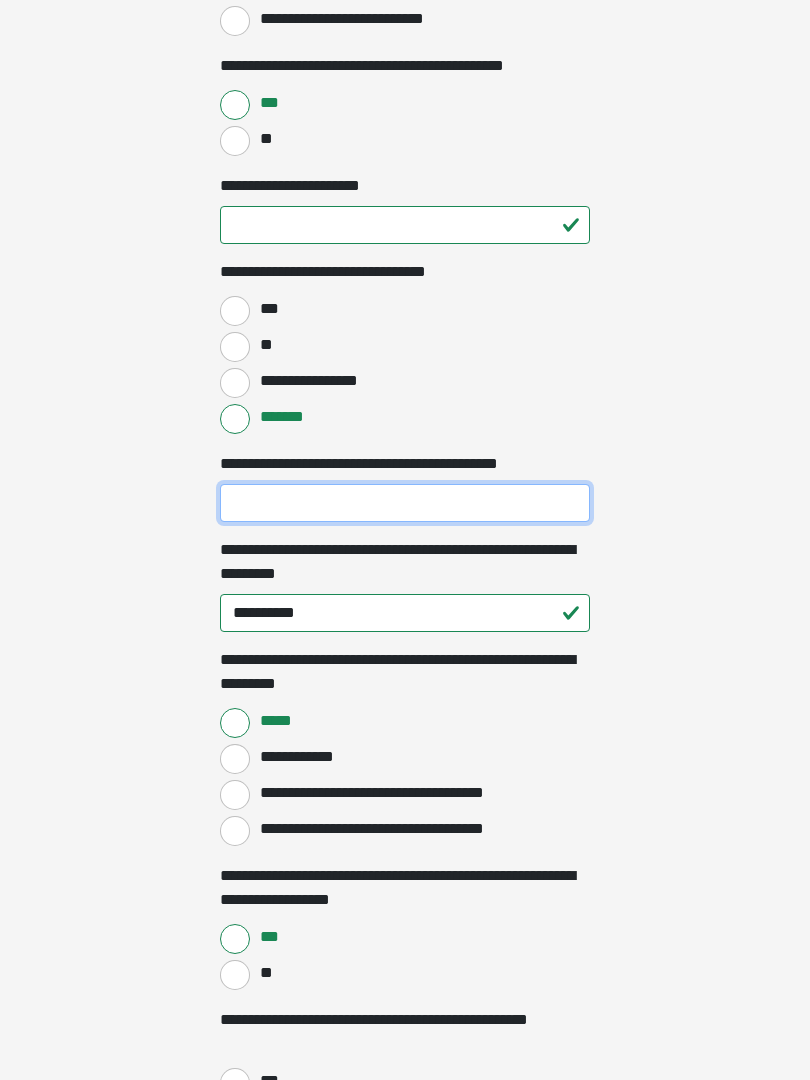click on "**********" at bounding box center [405, 503] 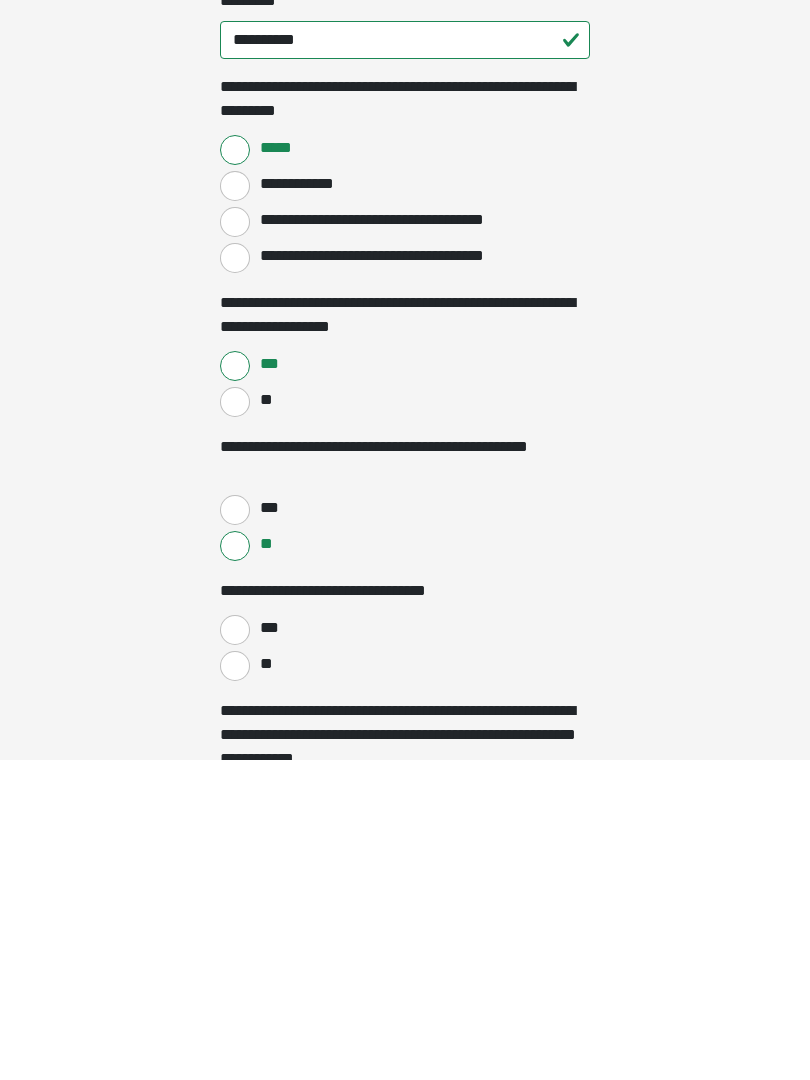 scroll, scrollTop: 1321, scrollLeft: 0, axis: vertical 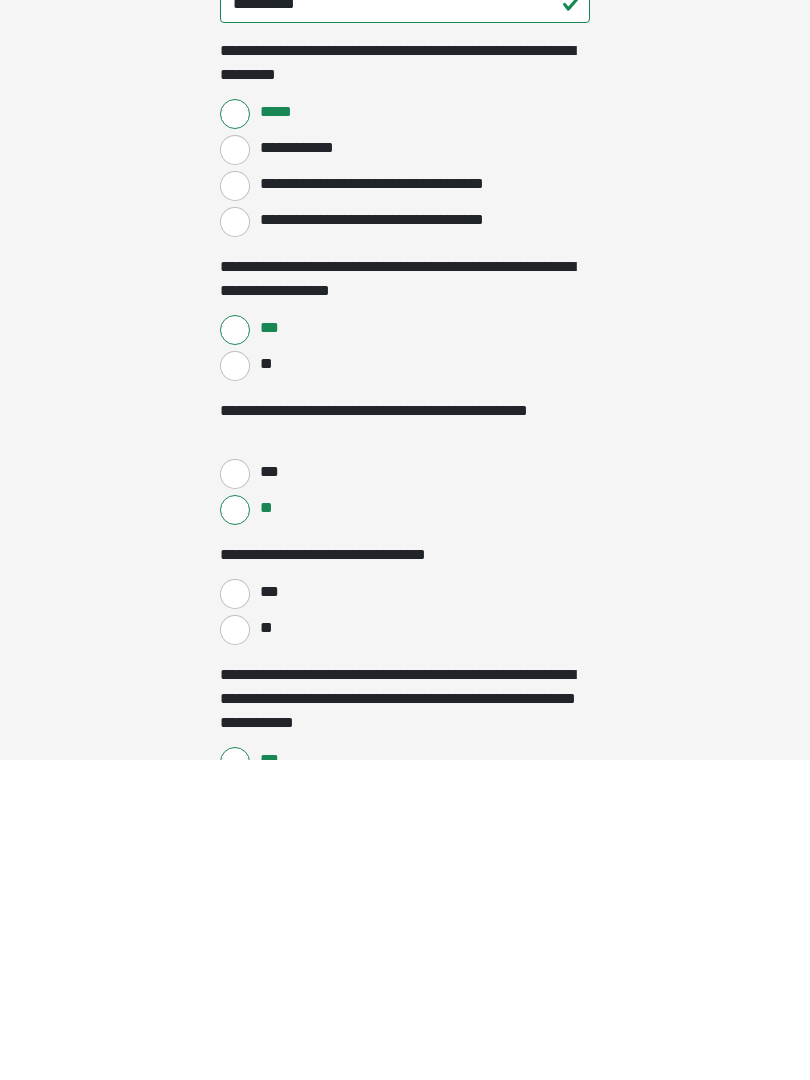 type on "**" 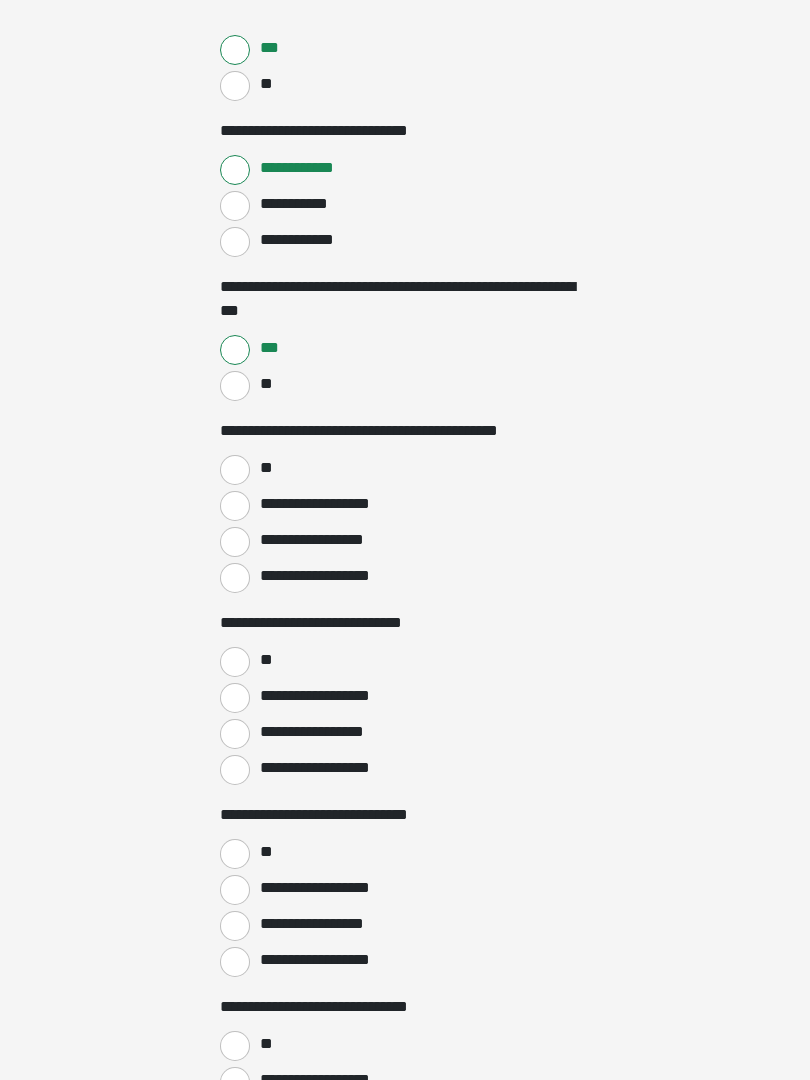 scroll, scrollTop: 3001, scrollLeft: 0, axis: vertical 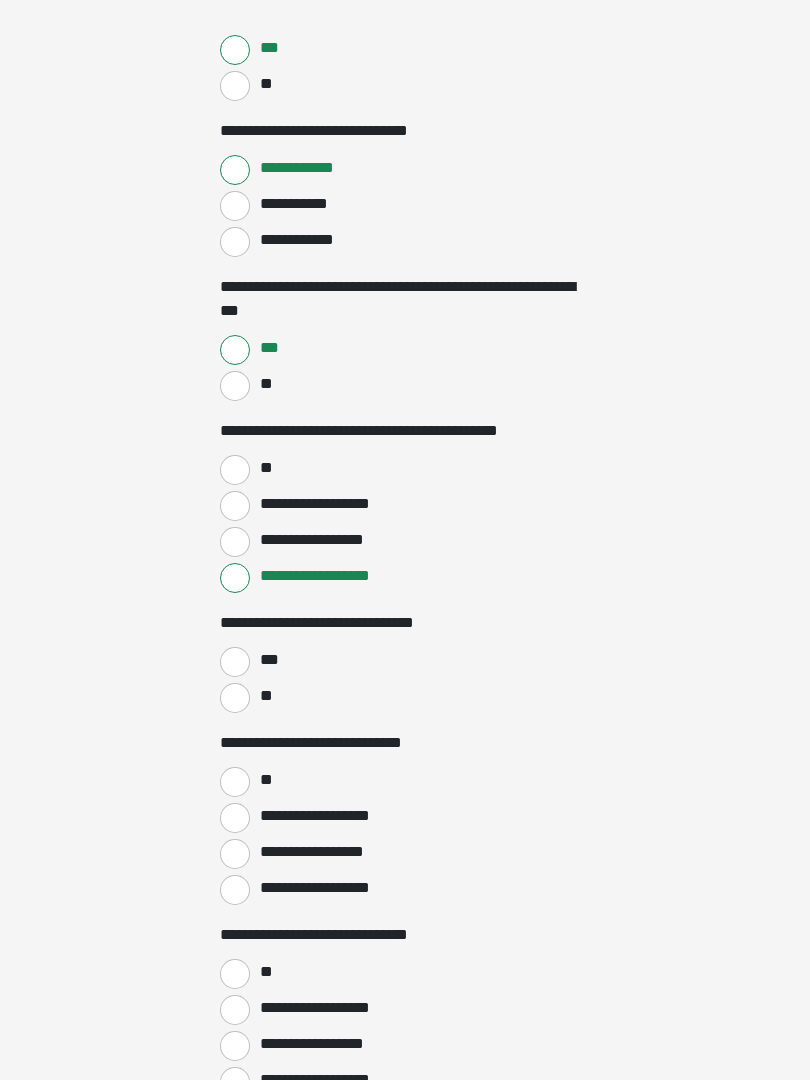 click on "***" at bounding box center (235, 662) 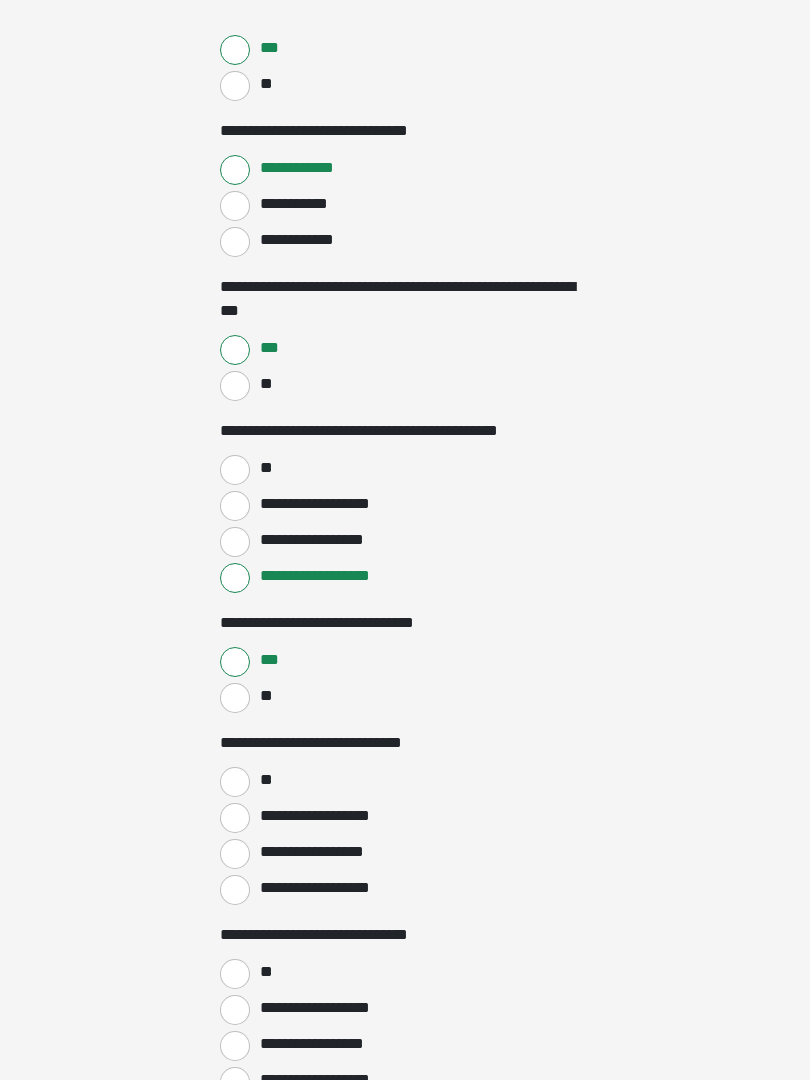 click on "**" at bounding box center (235, 782) 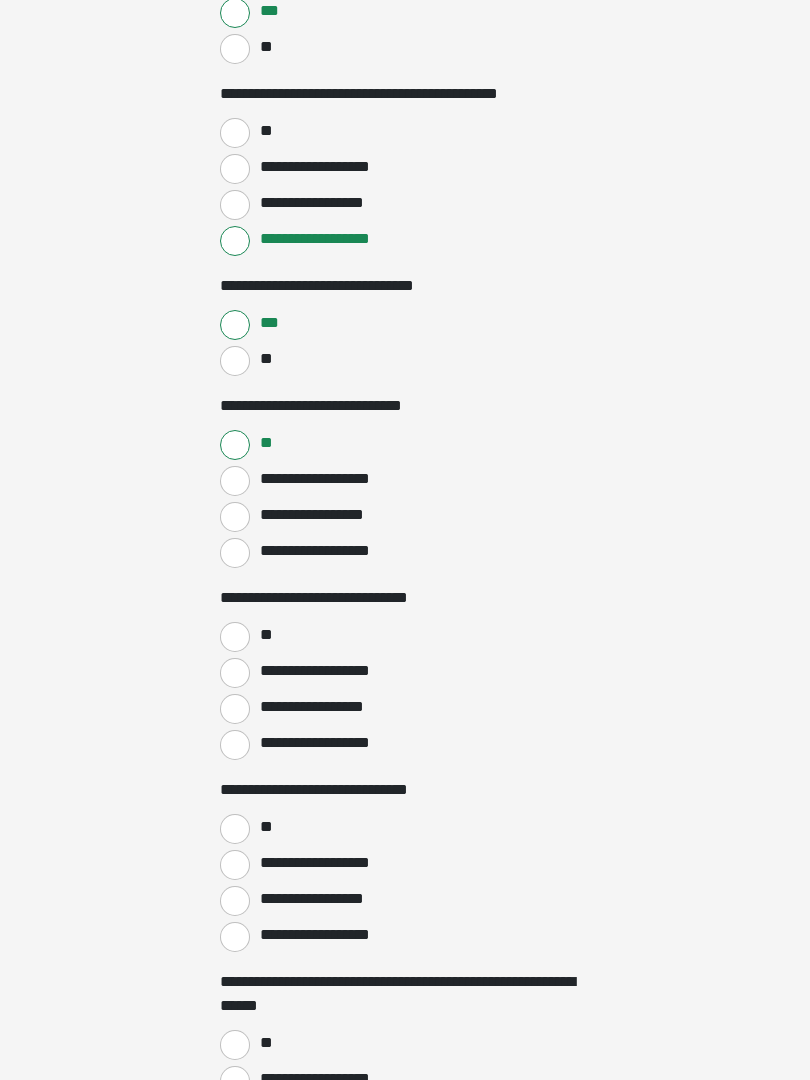scroll, scrollTop: 3426, scrollLeft: 0, axis: vertical 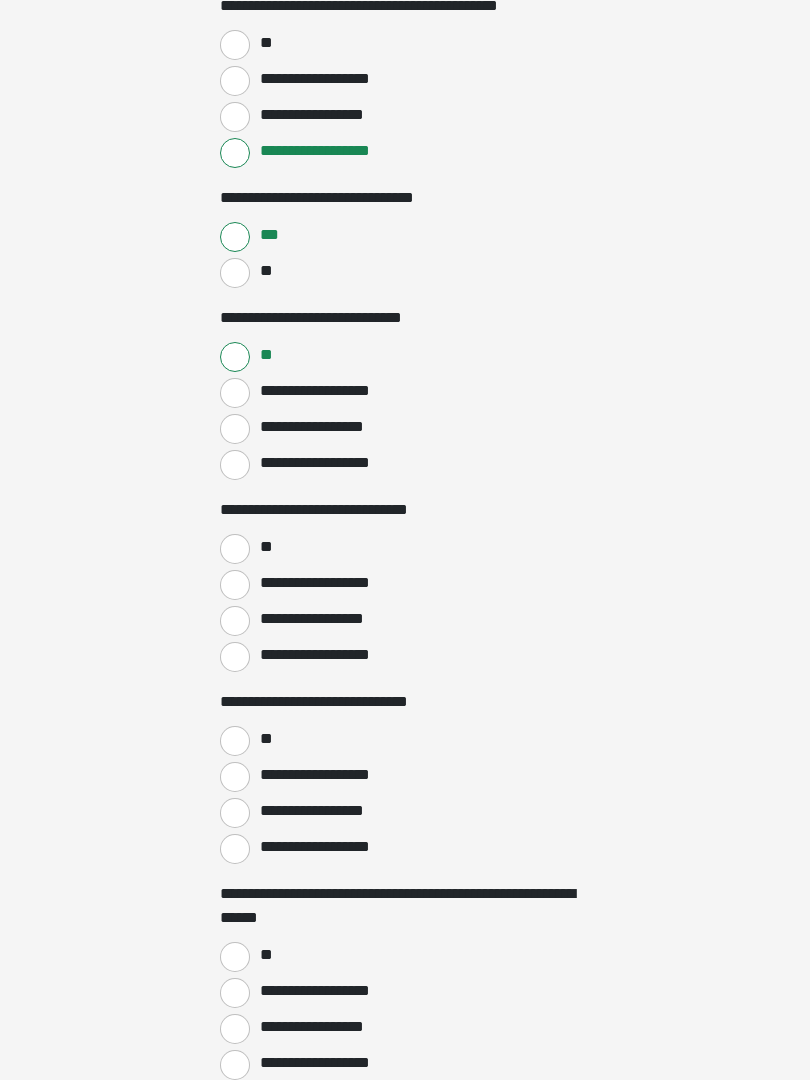 click on "**" at bounding box center (235, 549) 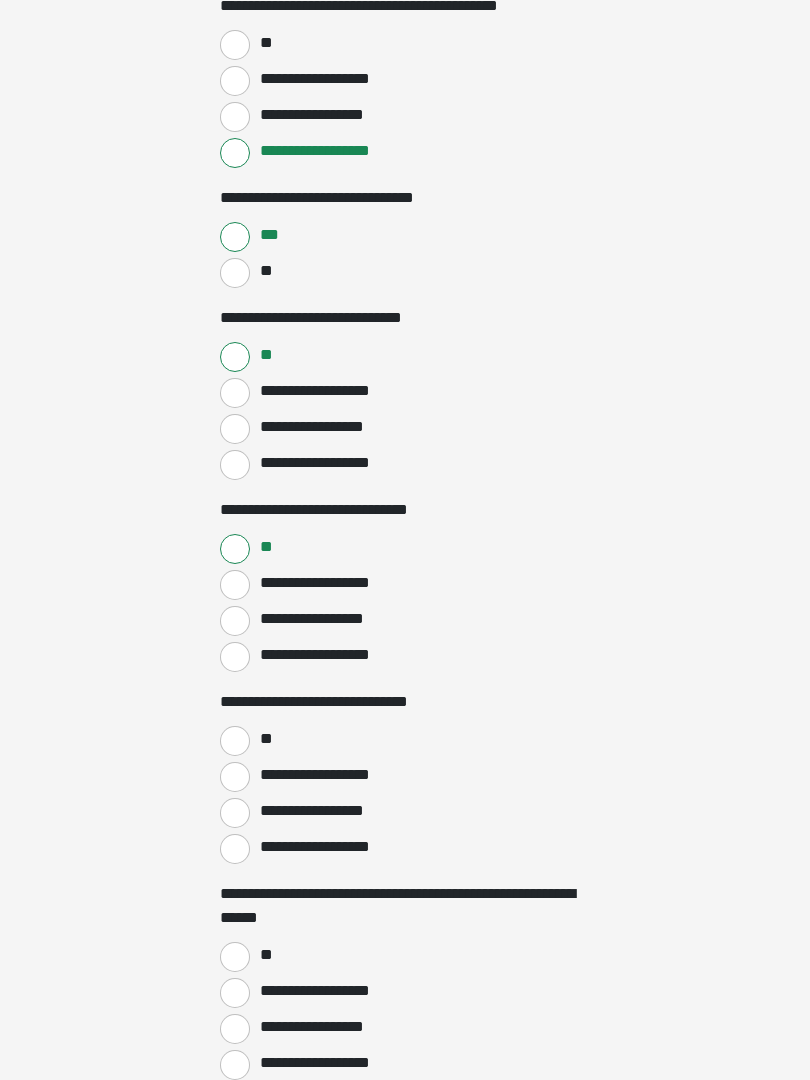 click on "**" at bounding box center (235, 741) 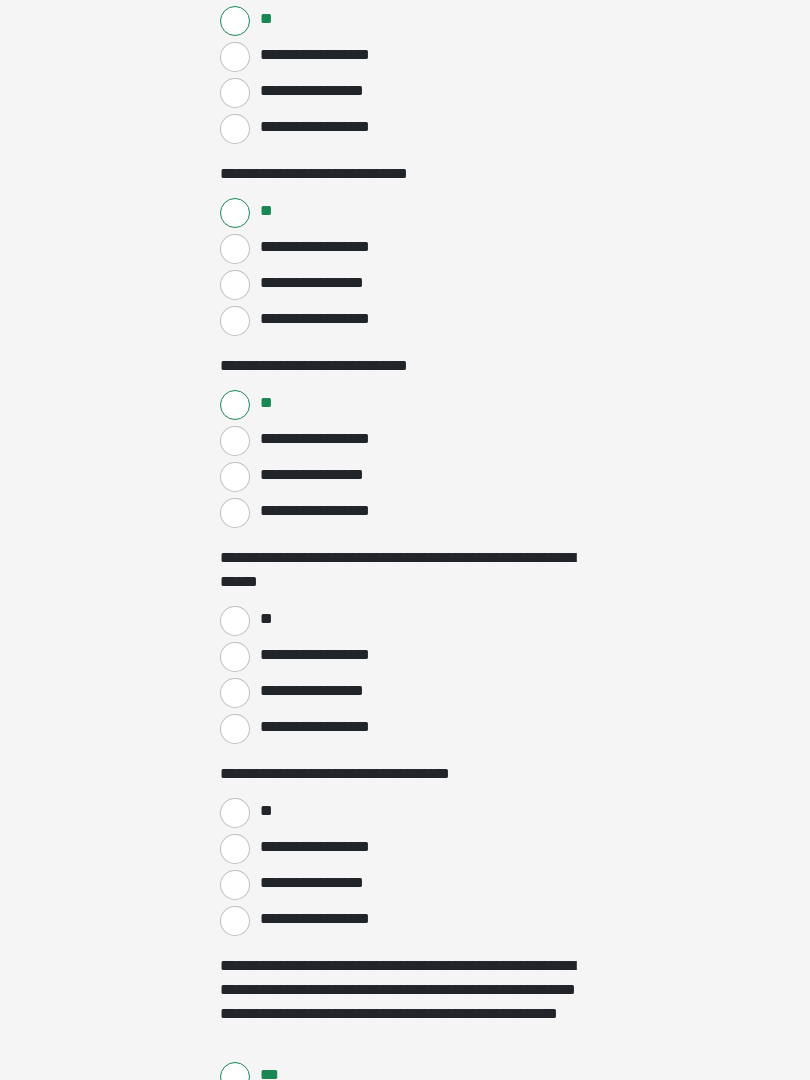 scroll, scrollTop: 3783, scrollLeft: 0, axis: vertical 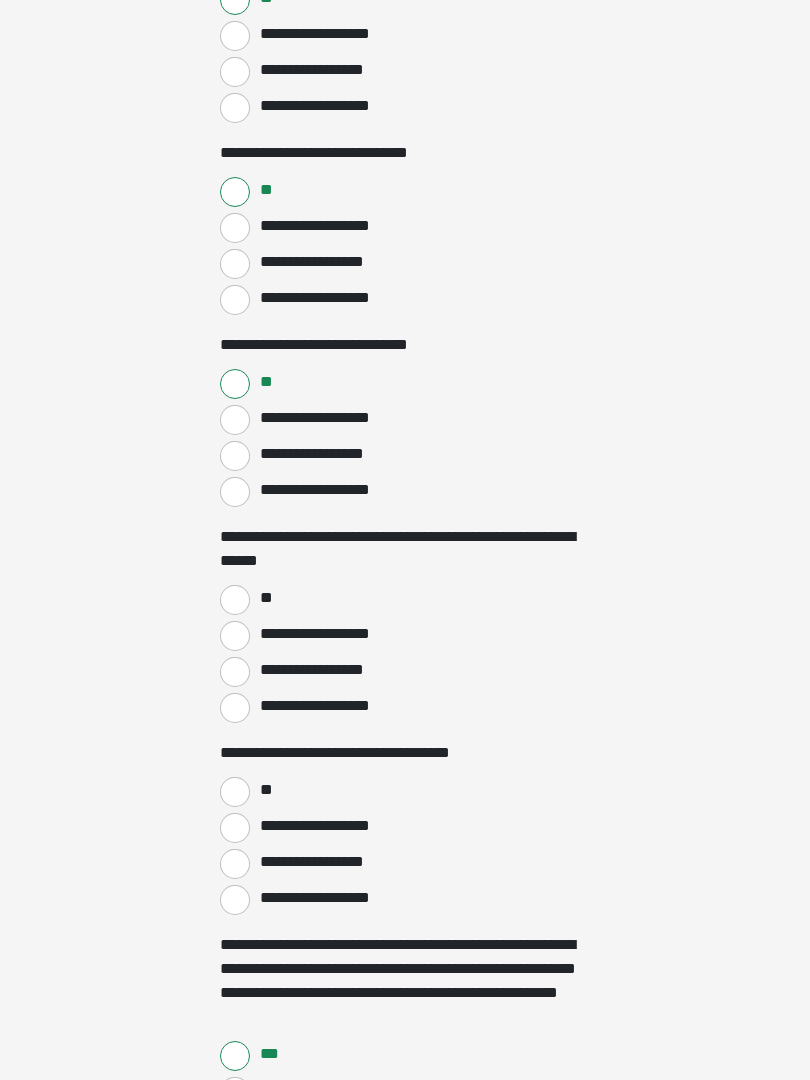click on "**" at bounding box center [235, 600] 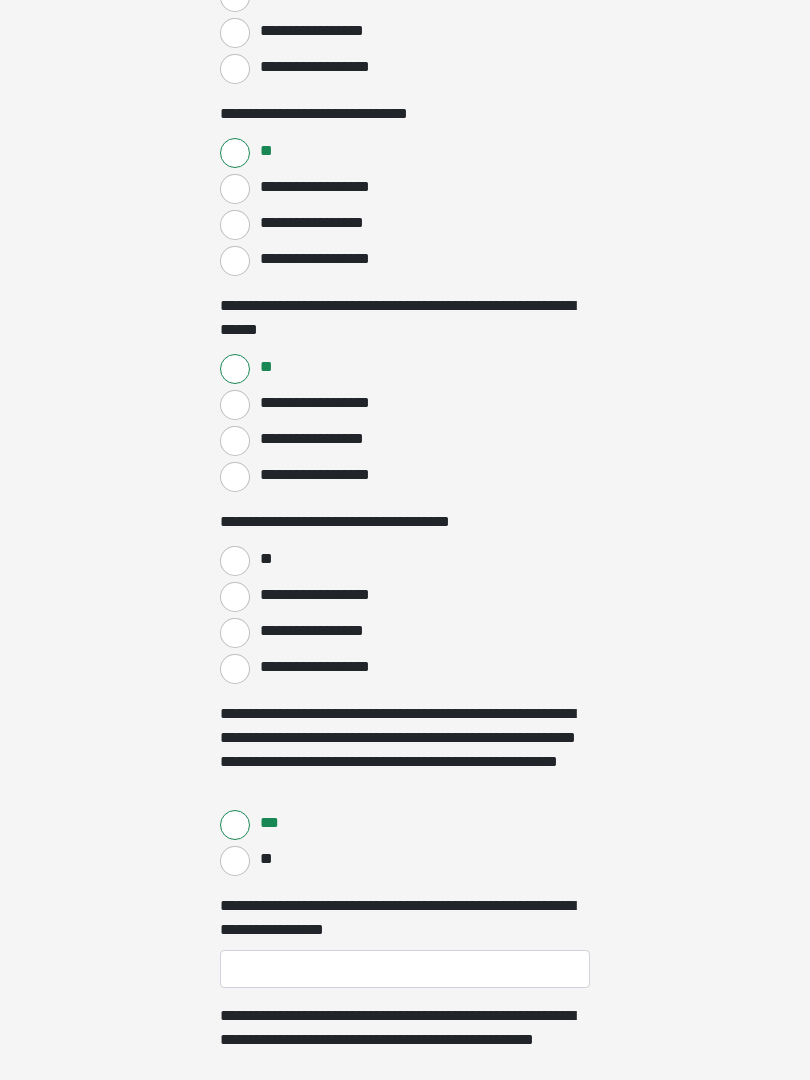 scroll, scrollTop: 4016, scrollLeft: 0, axis: vertical 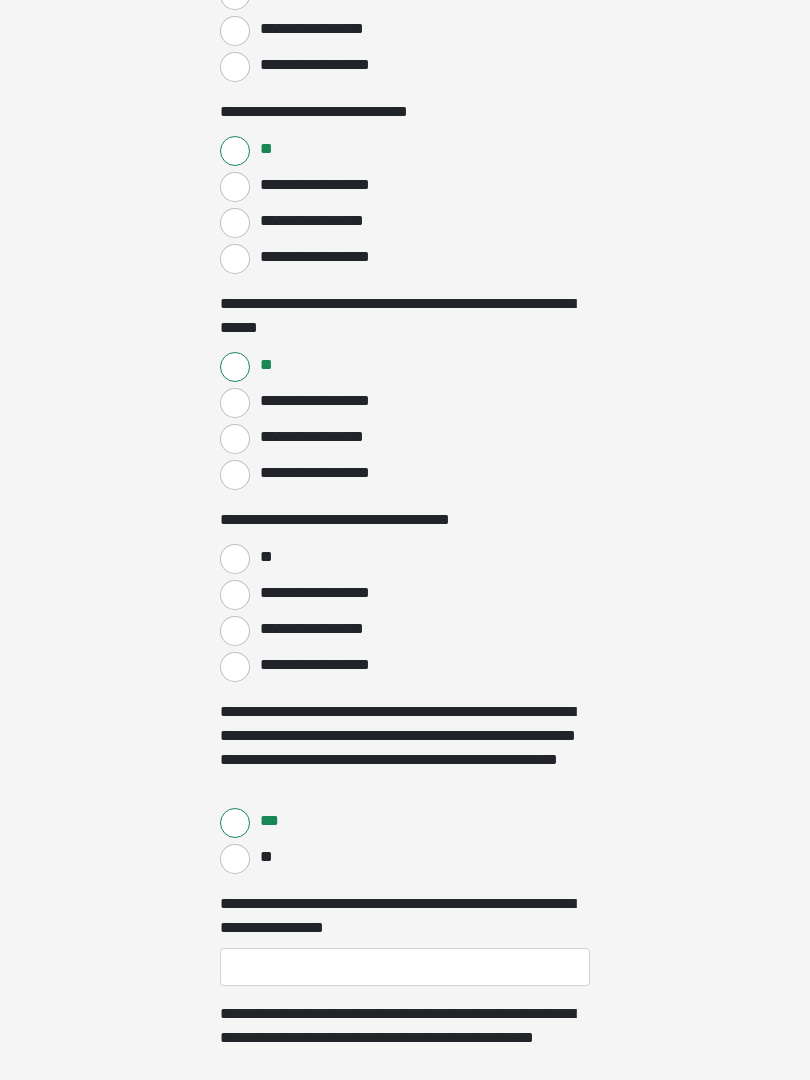 click on "**" at bounding box center [235, 559] 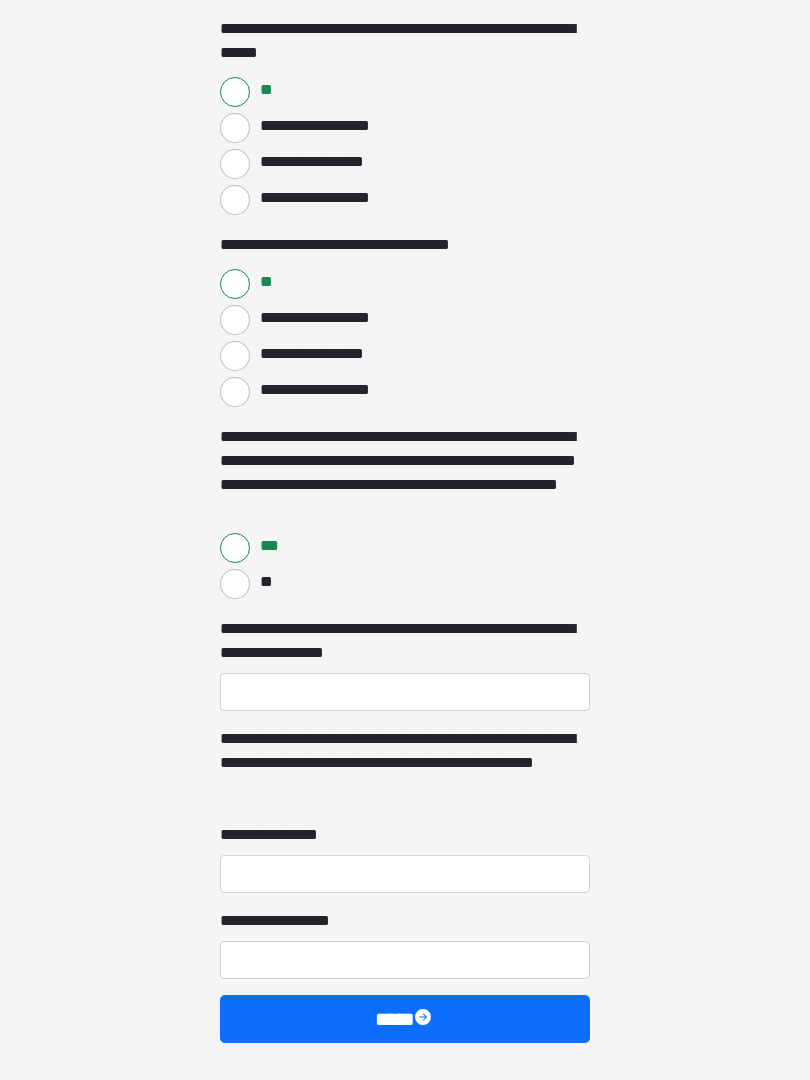 scroll, scrollTop: 4299, scrollLeft: 0, axis: vertical 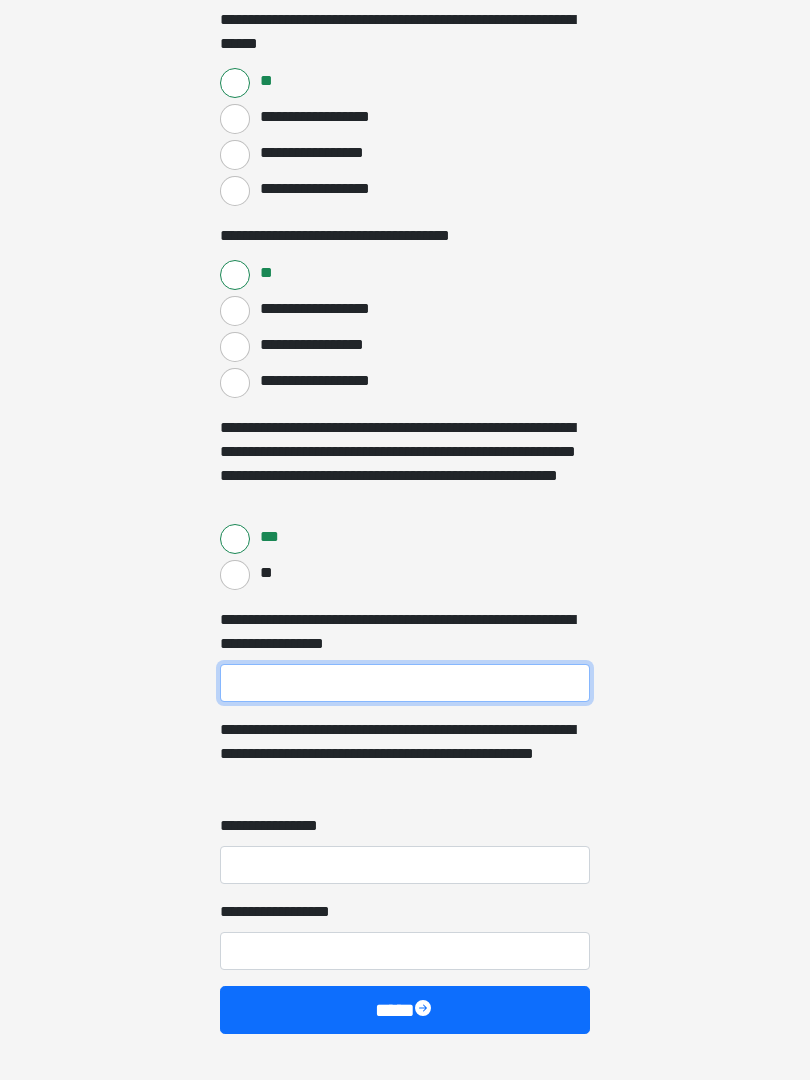 click on "**********" at bounding box center (405, 684) 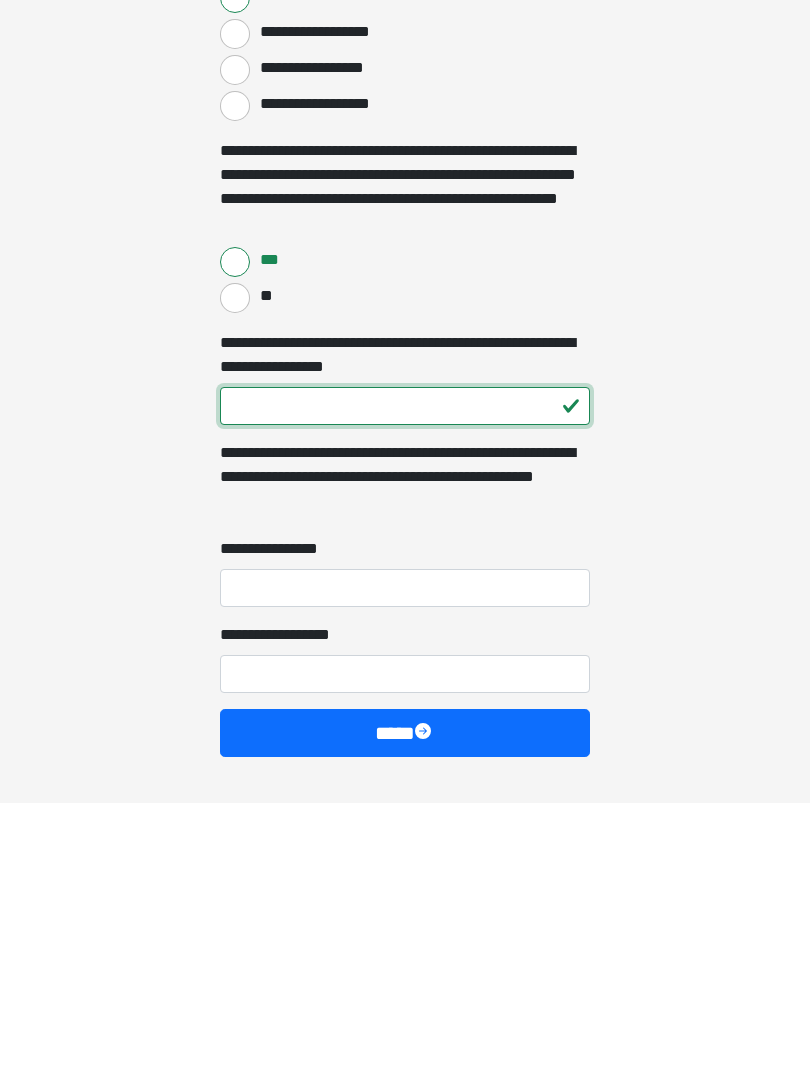 scroll, scrollTop: 4339, scrollLeft: 0, axis: vertical 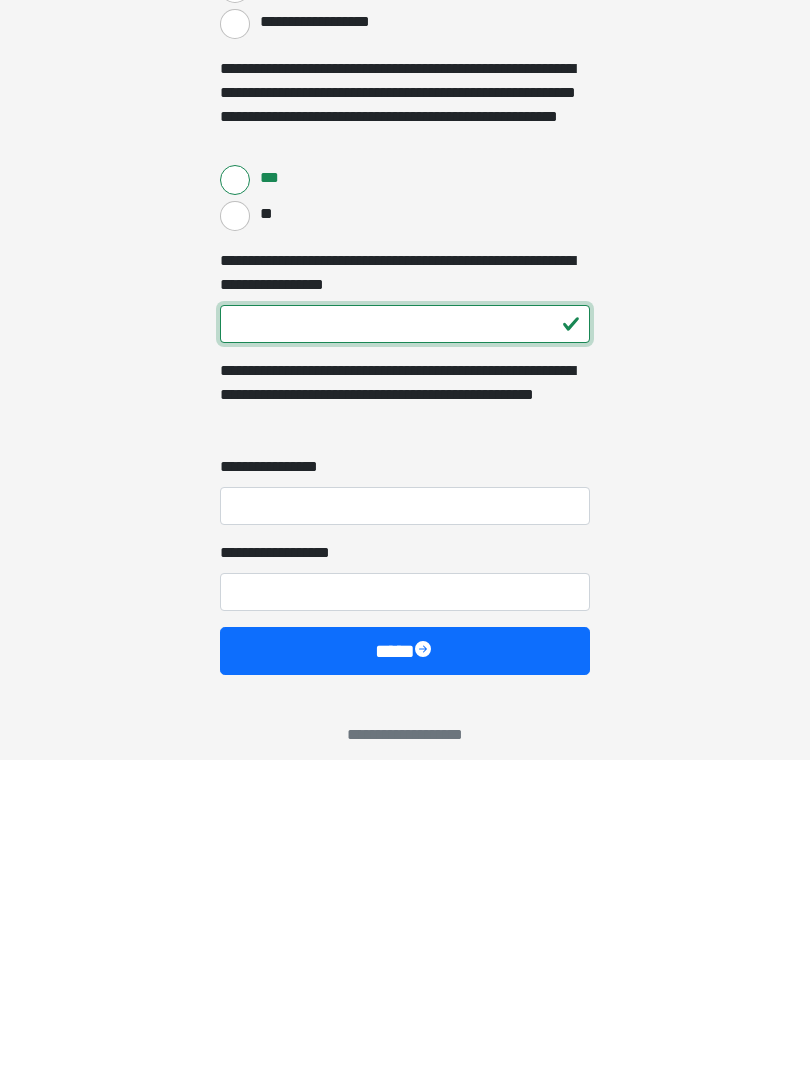 type on "***" 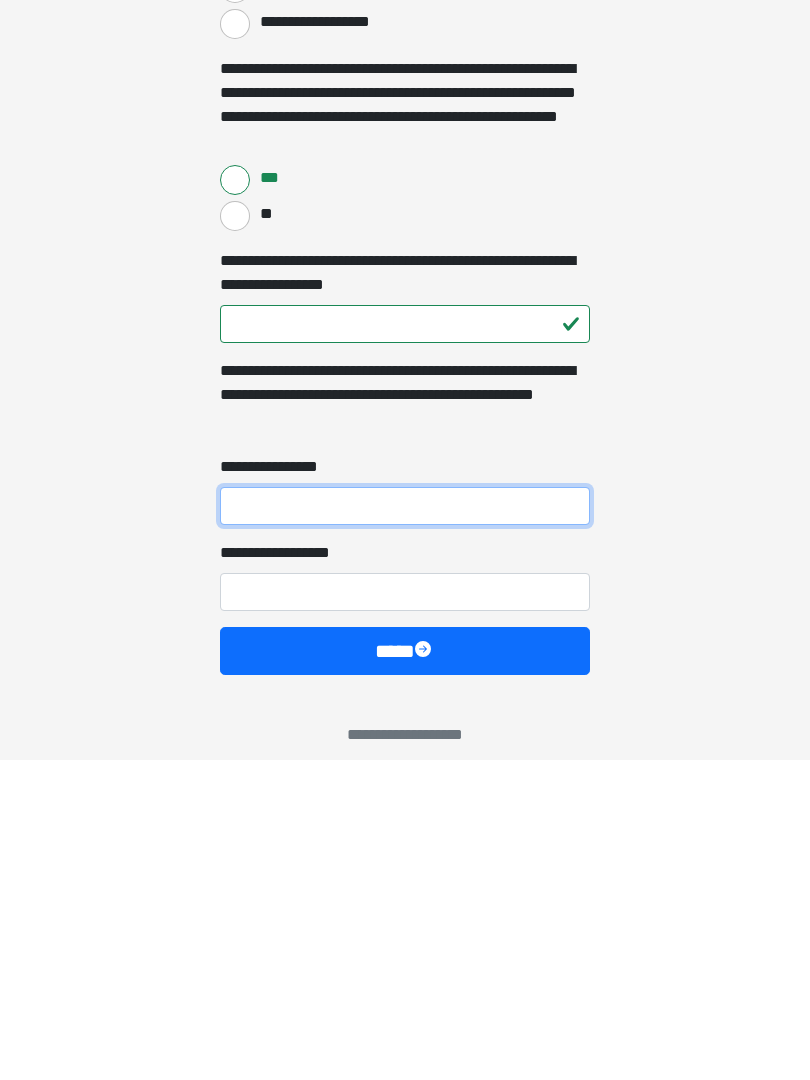 click on "**********" at bounding box center [405, 826] 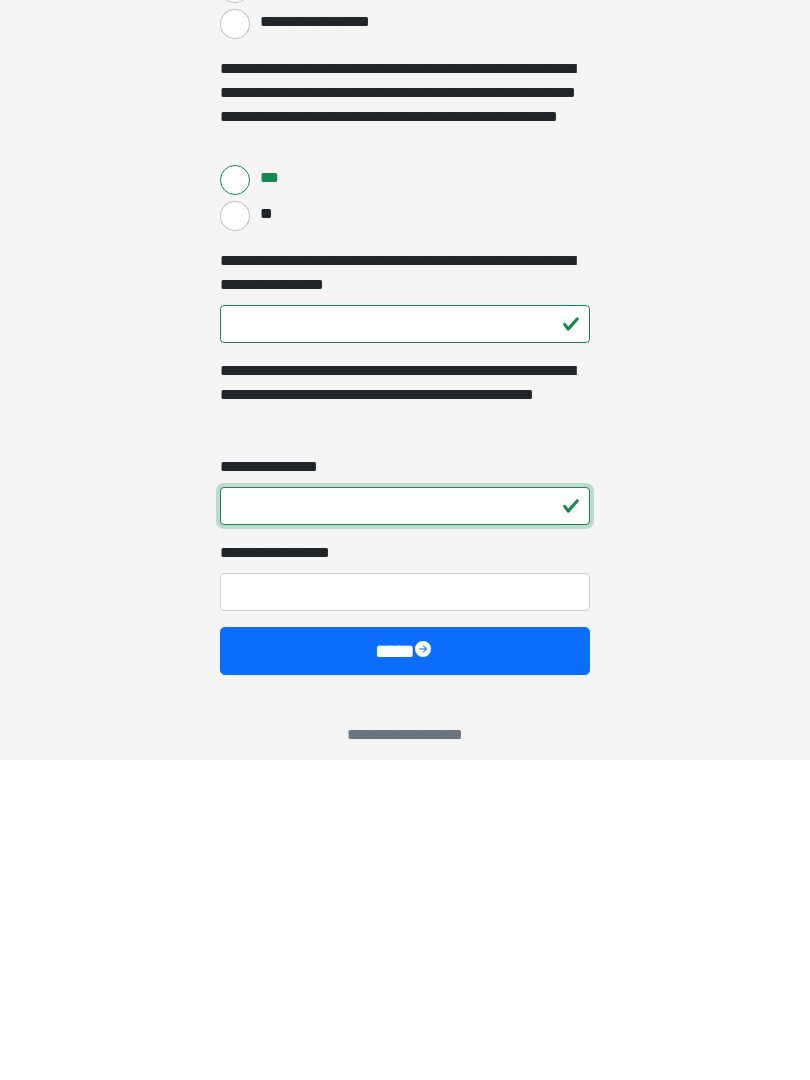 type on "*" 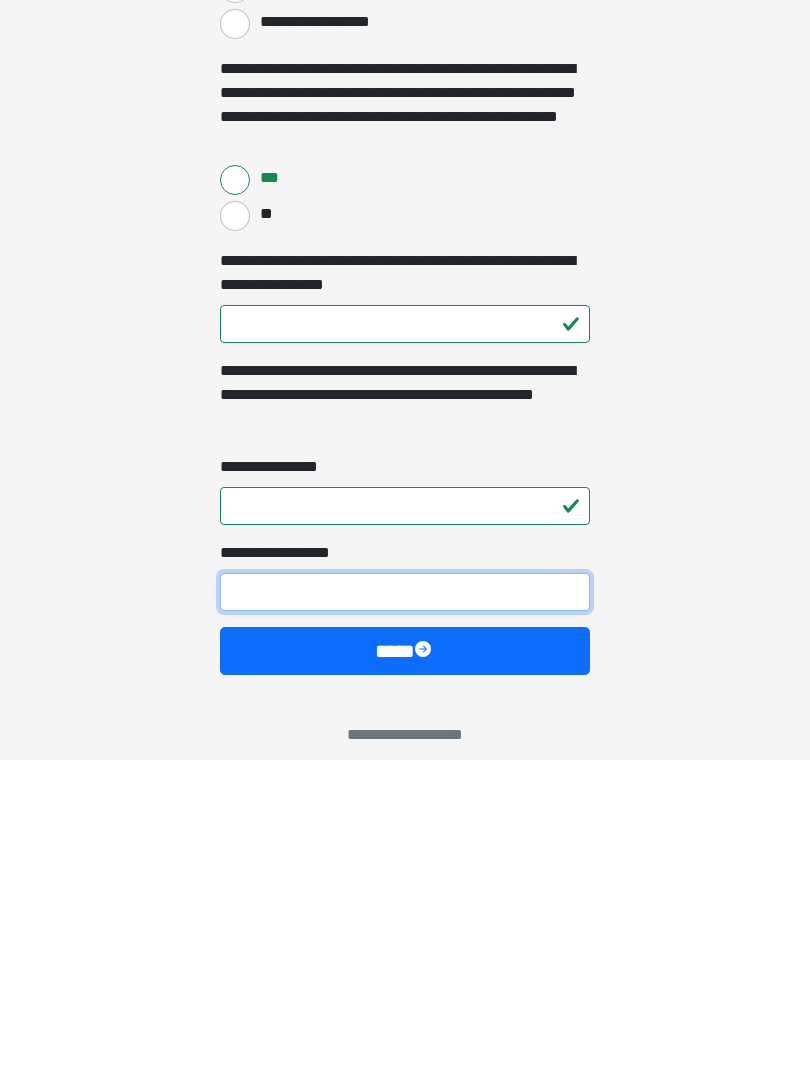 click on "**********" at bounding box center (405, 912) 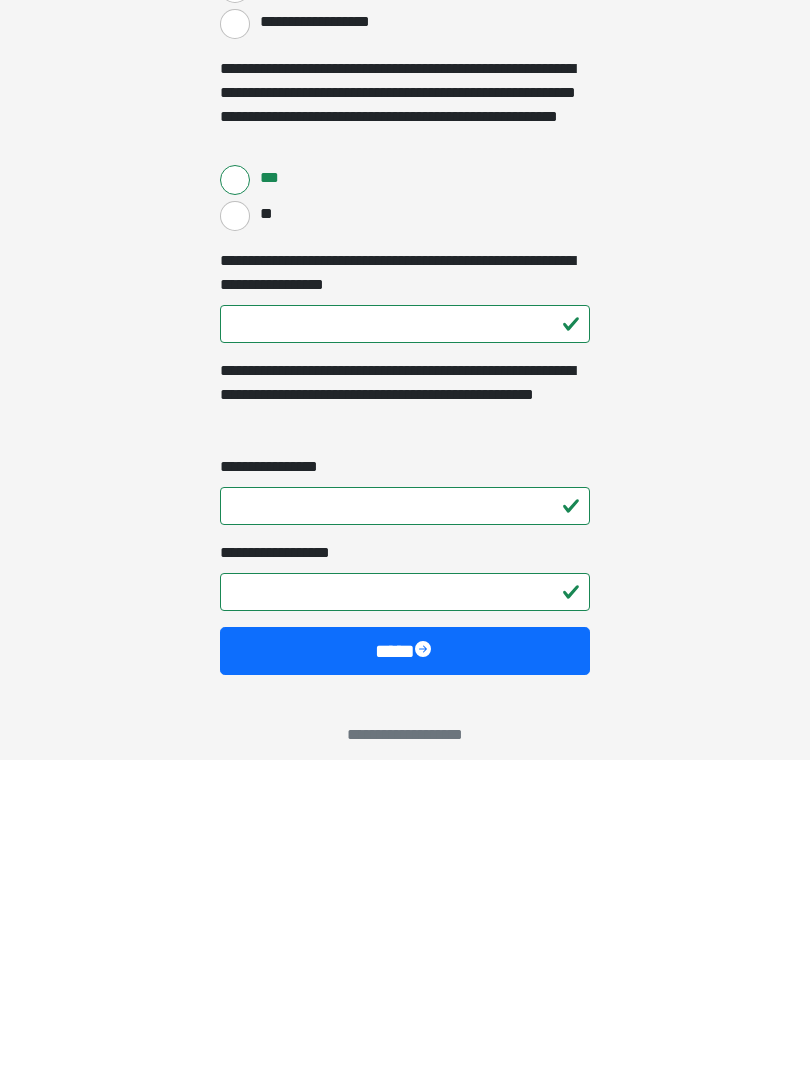 click on "****" at bounding box center [405, 971] 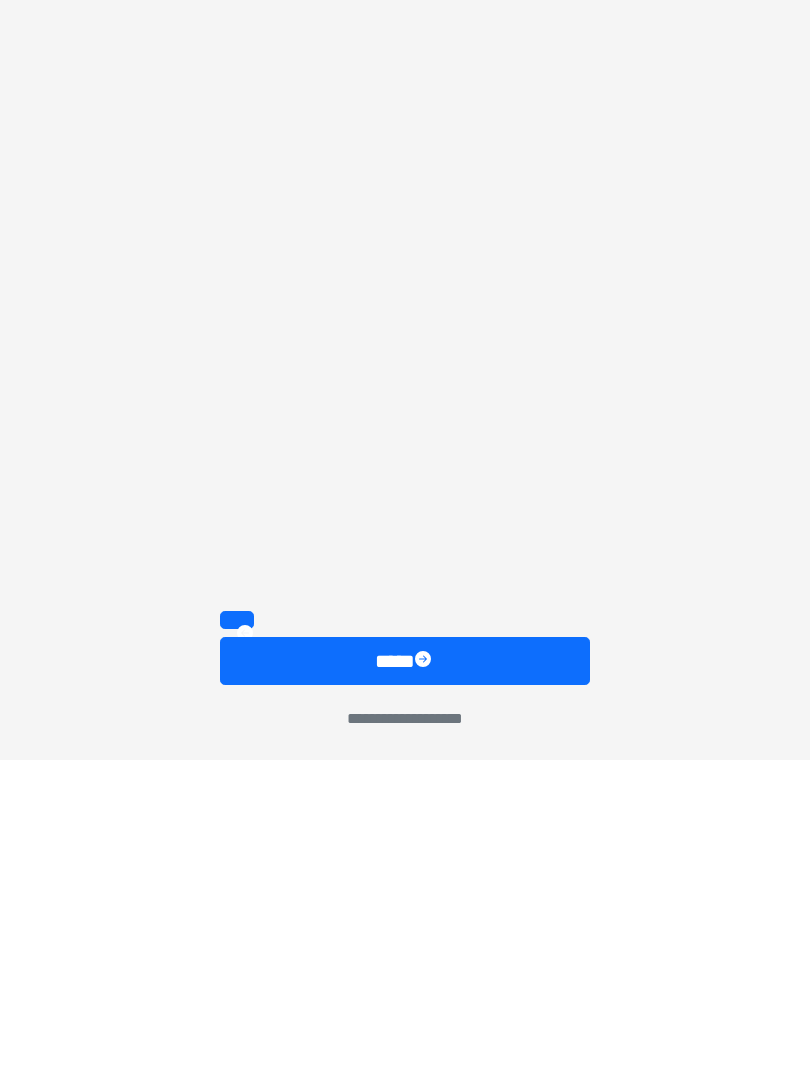 scroll, scrollTop: 1467, scrollLeft: 0, axis: vertical 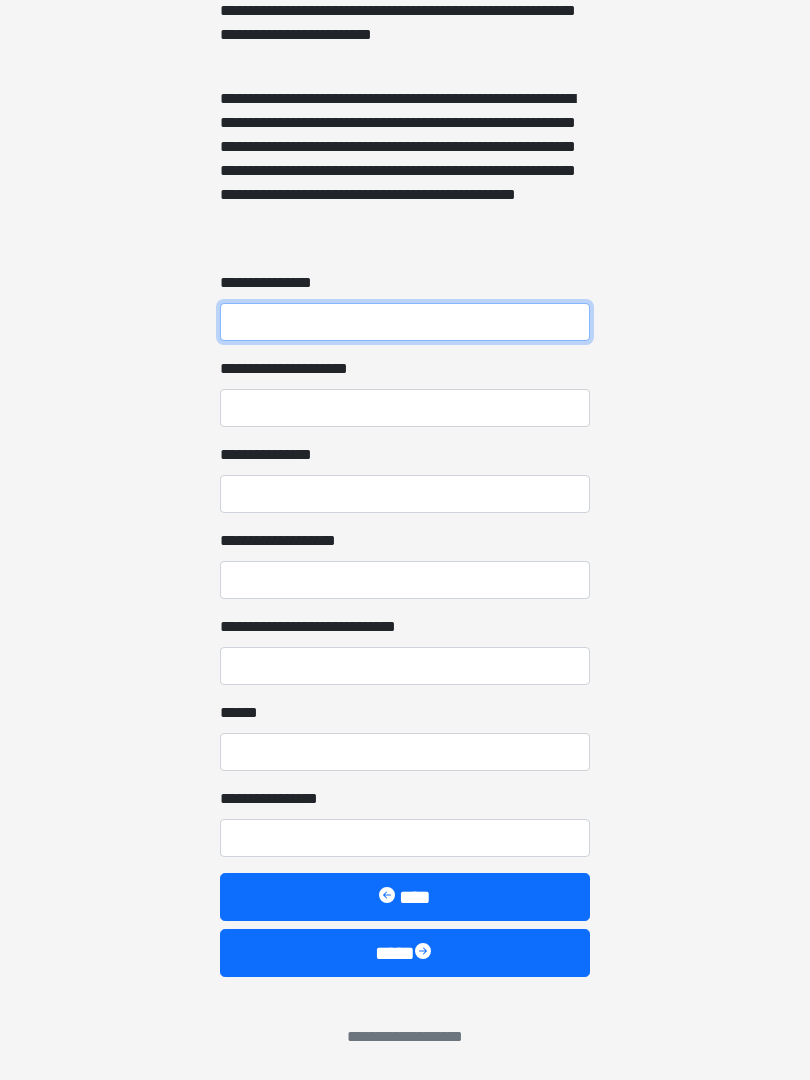 click on "**********" at bounding box center [405, 322] 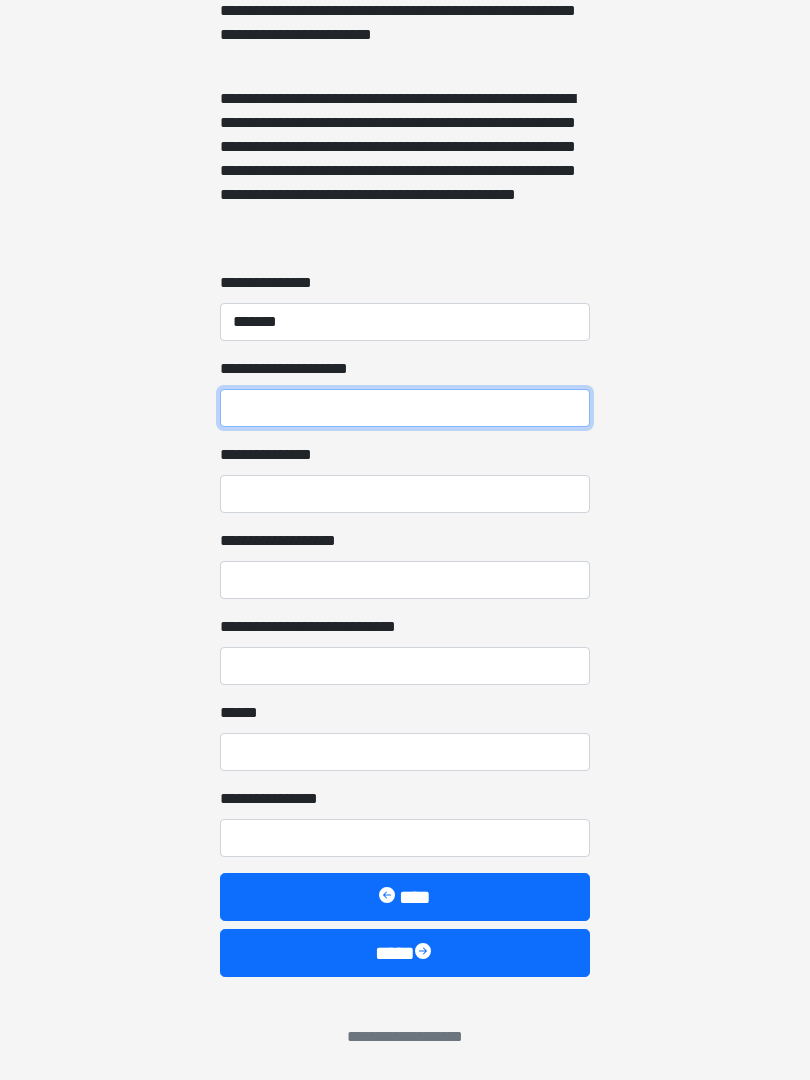 click on "**********" at bounding box center (405, 408) 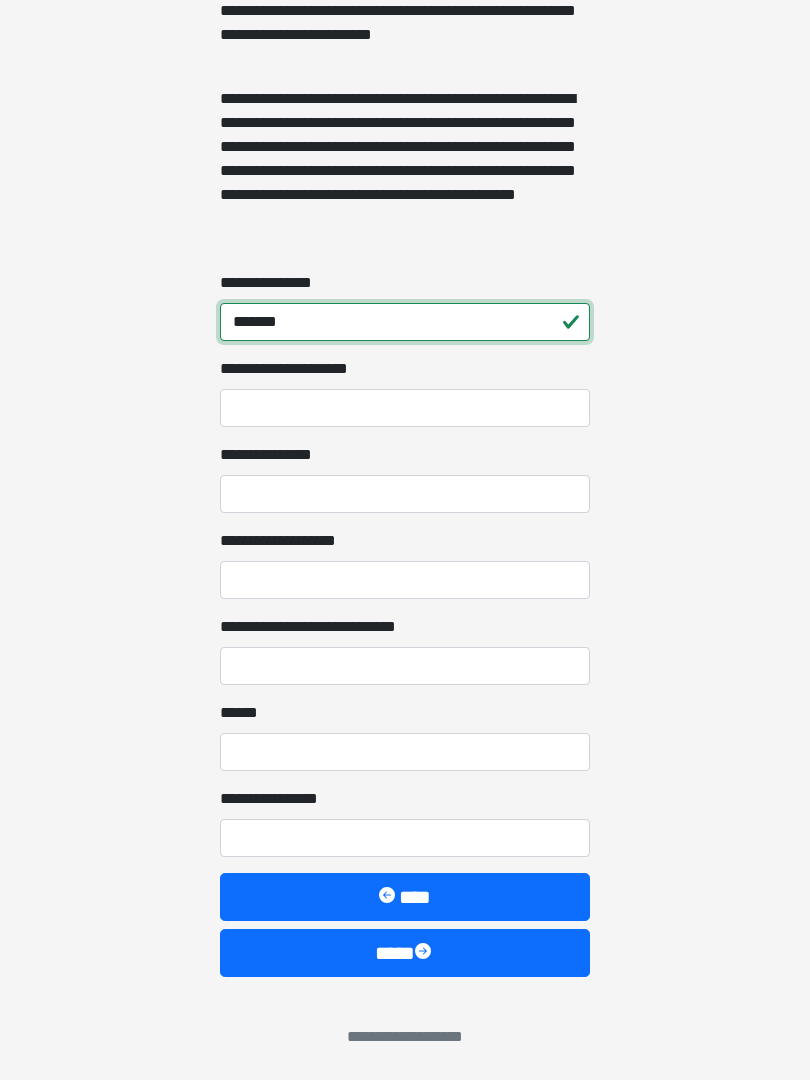 click on "*******" at bounding box center [405, 322] 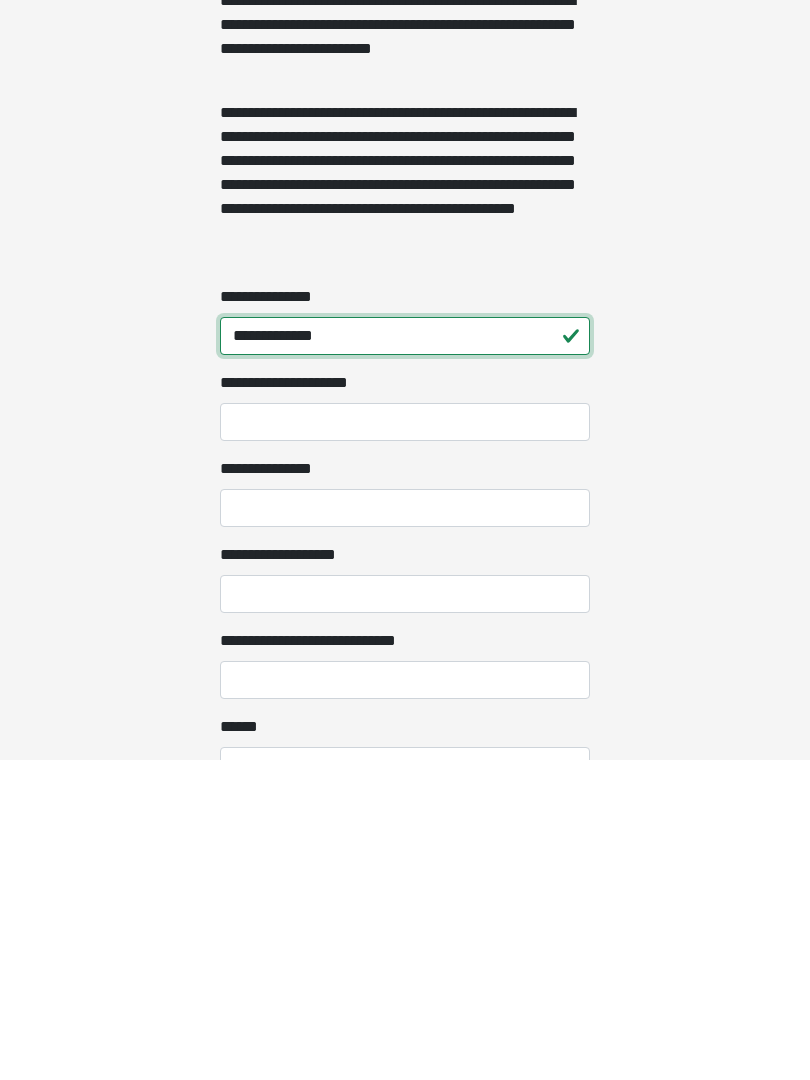 scroll, scrollTop: 1208, scrollLeft: 0, axis: vertical 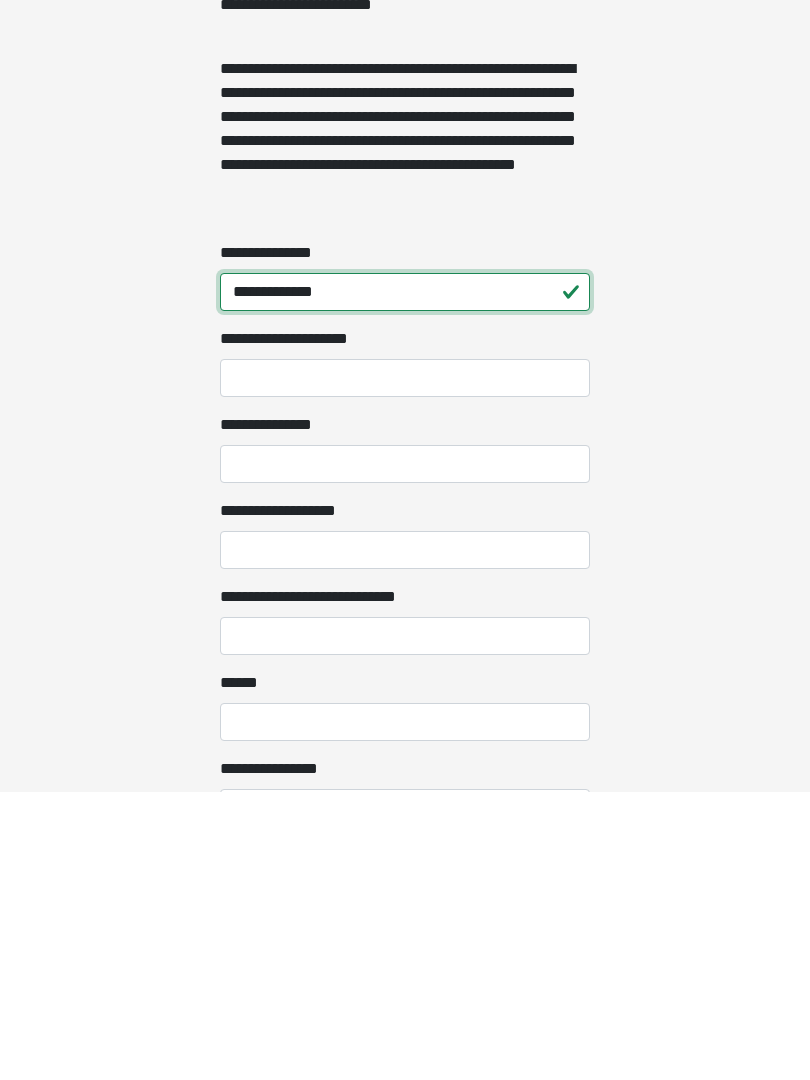 type on "**********" 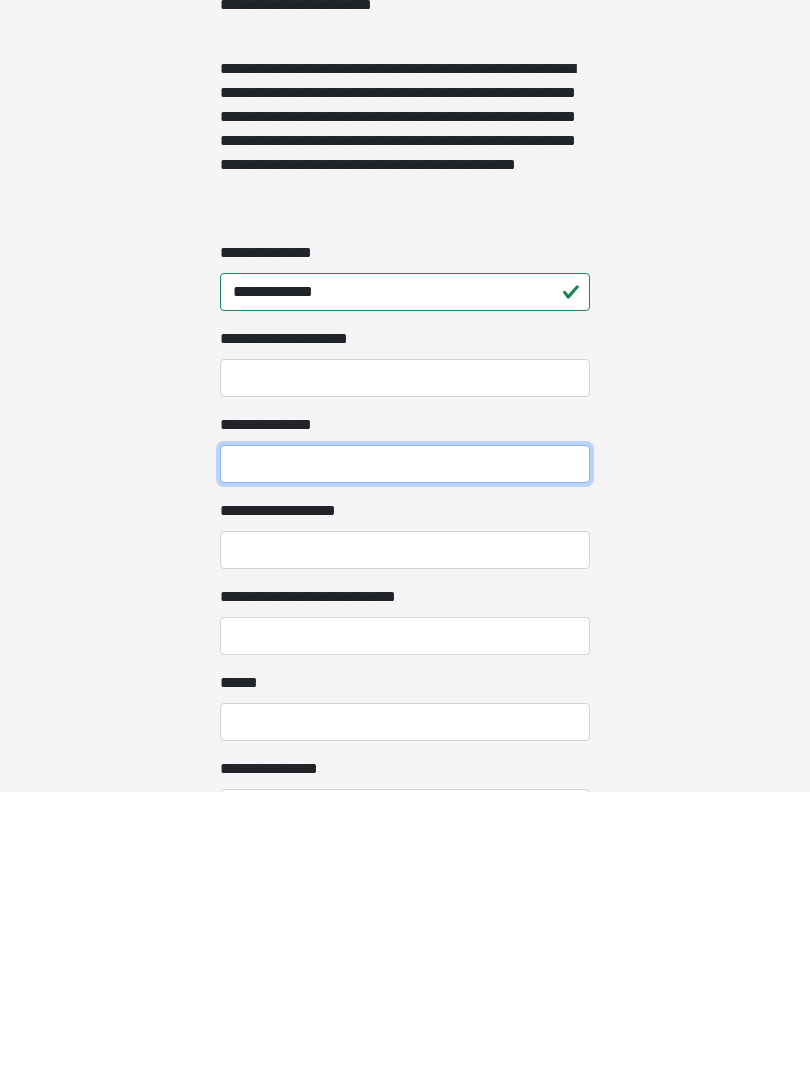 click on "**********" at bounding box center [405, 753] 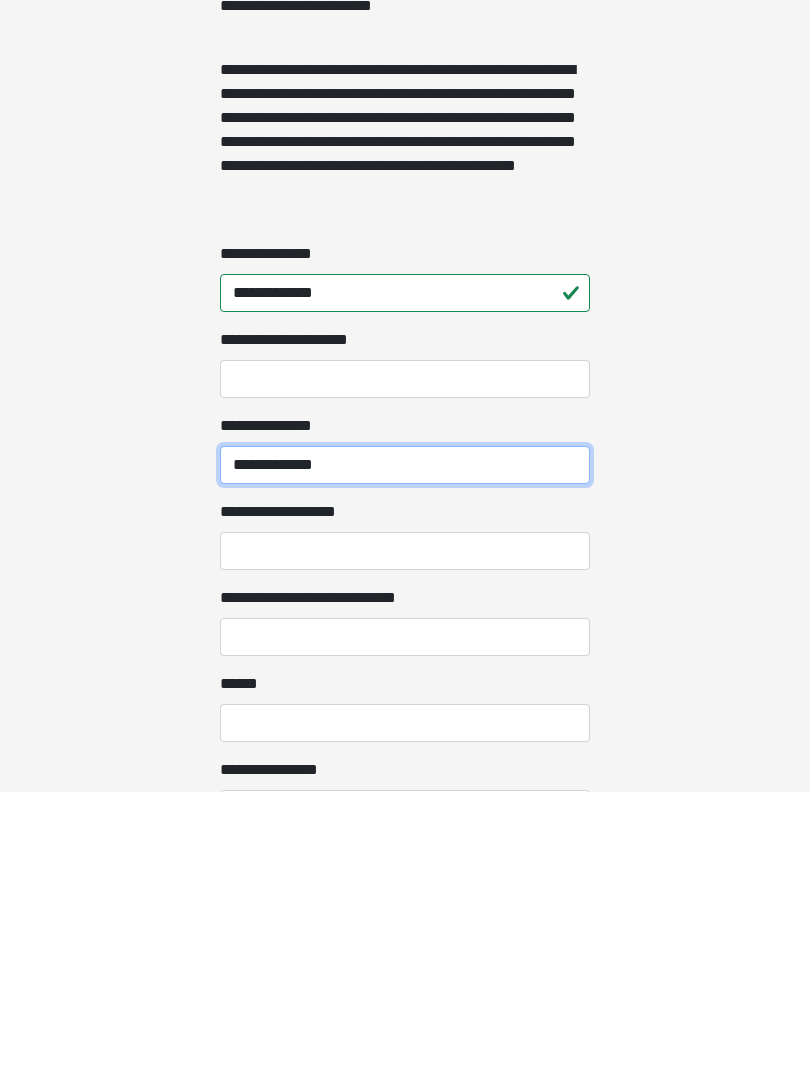 type on "**********" 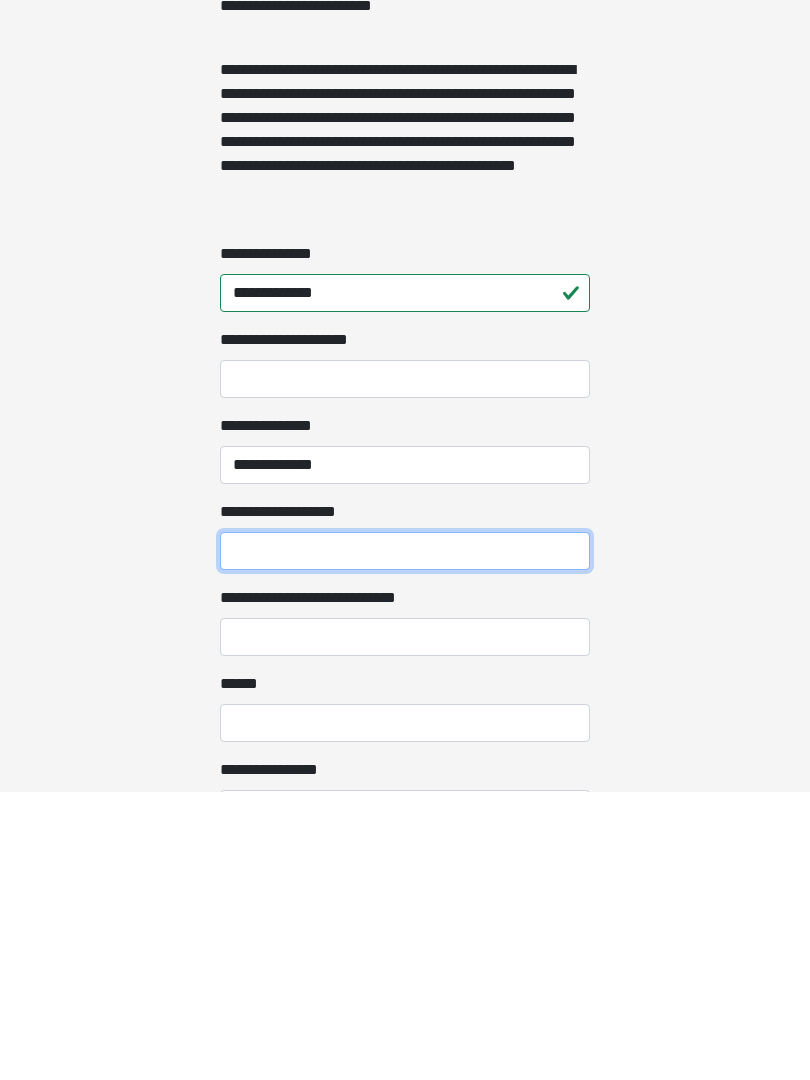 click on "**********" at bounding box center (405, 839) 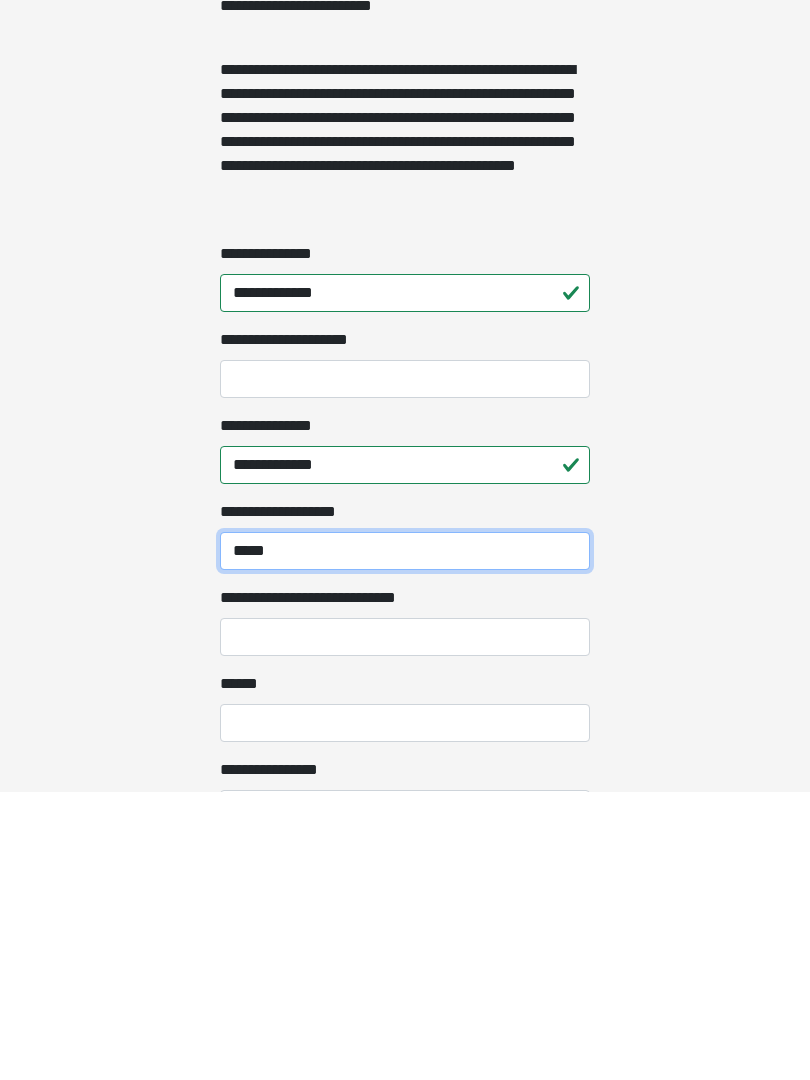 type on "*****" 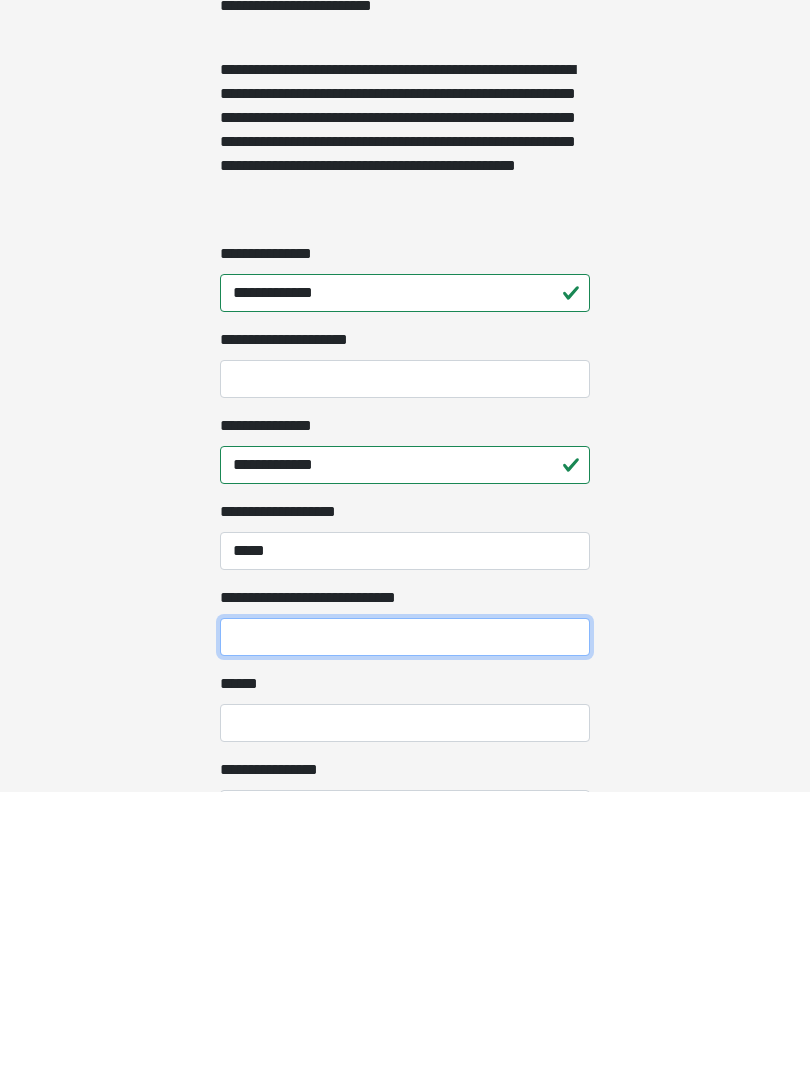 click on "**********" at bounding box center (405, 925) 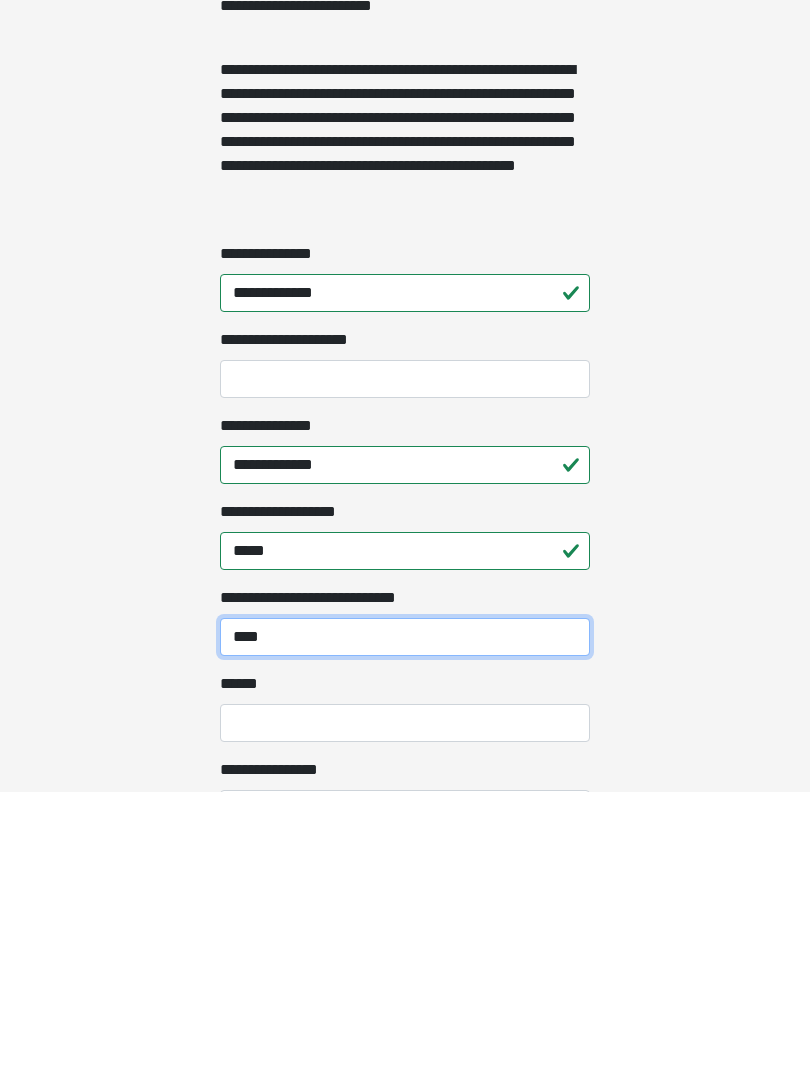 type on "****" 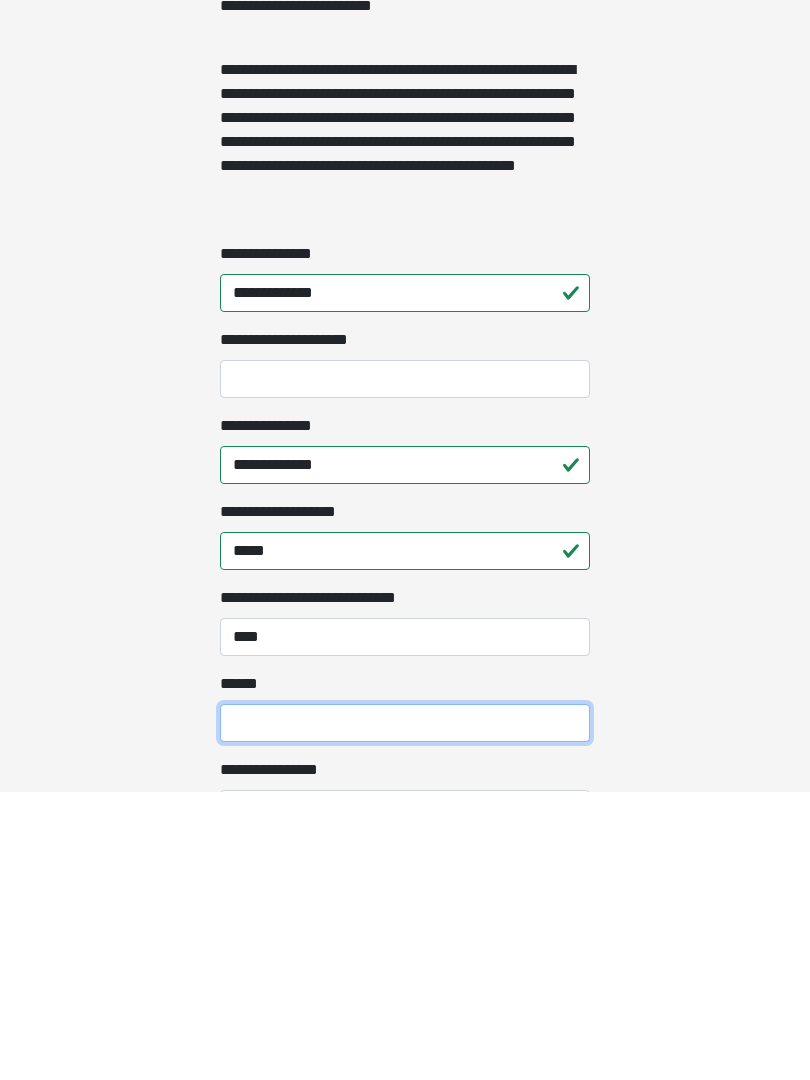 click on "**** *" at bounding box center [405, 1011] 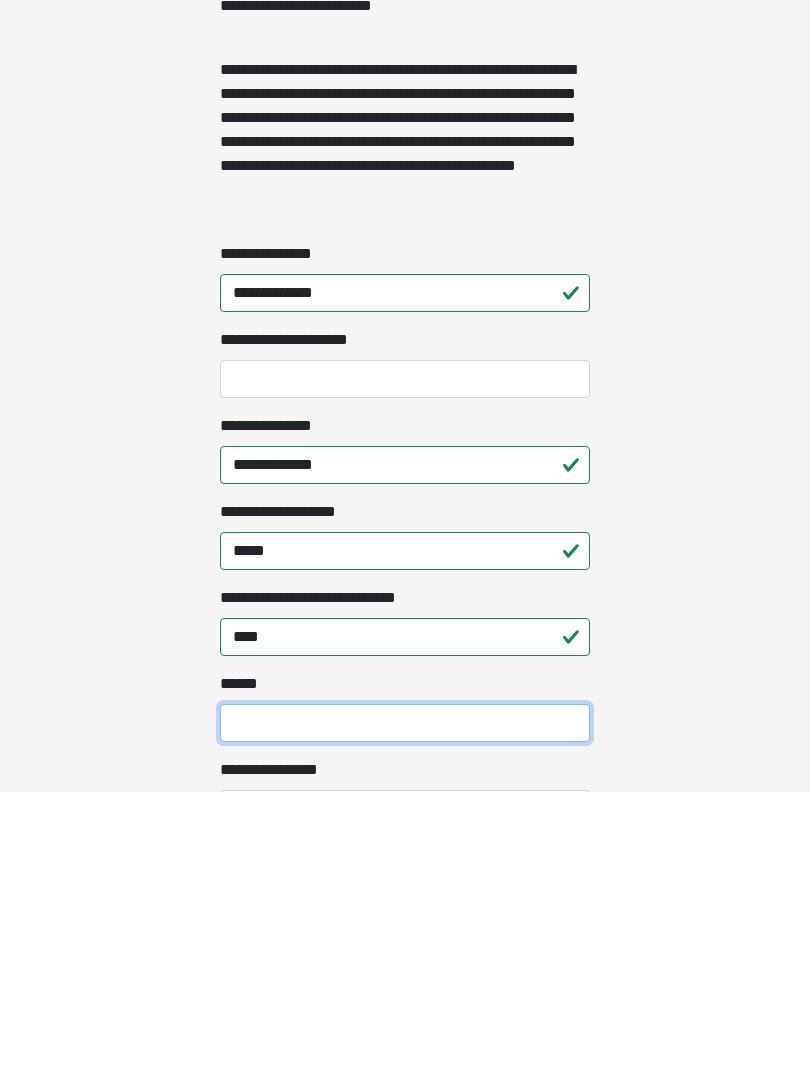 scroll, scrollTop: 1467, scrollLeft: 0, axis: vertical 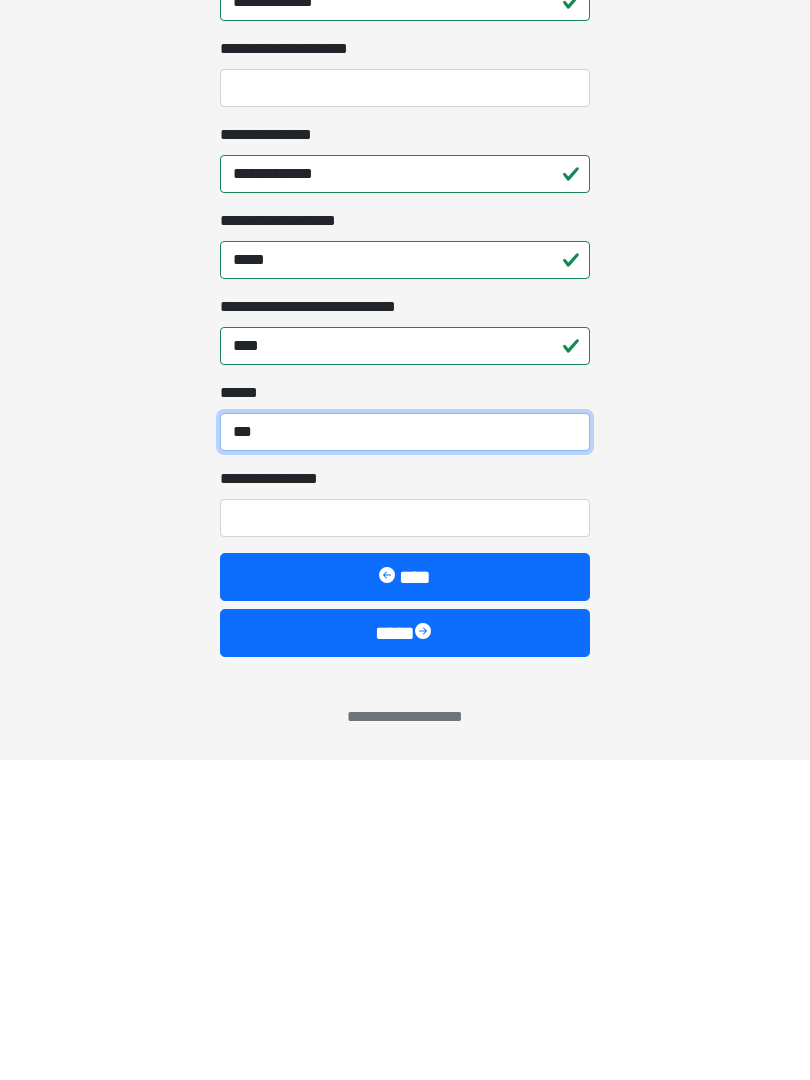 type on "***" 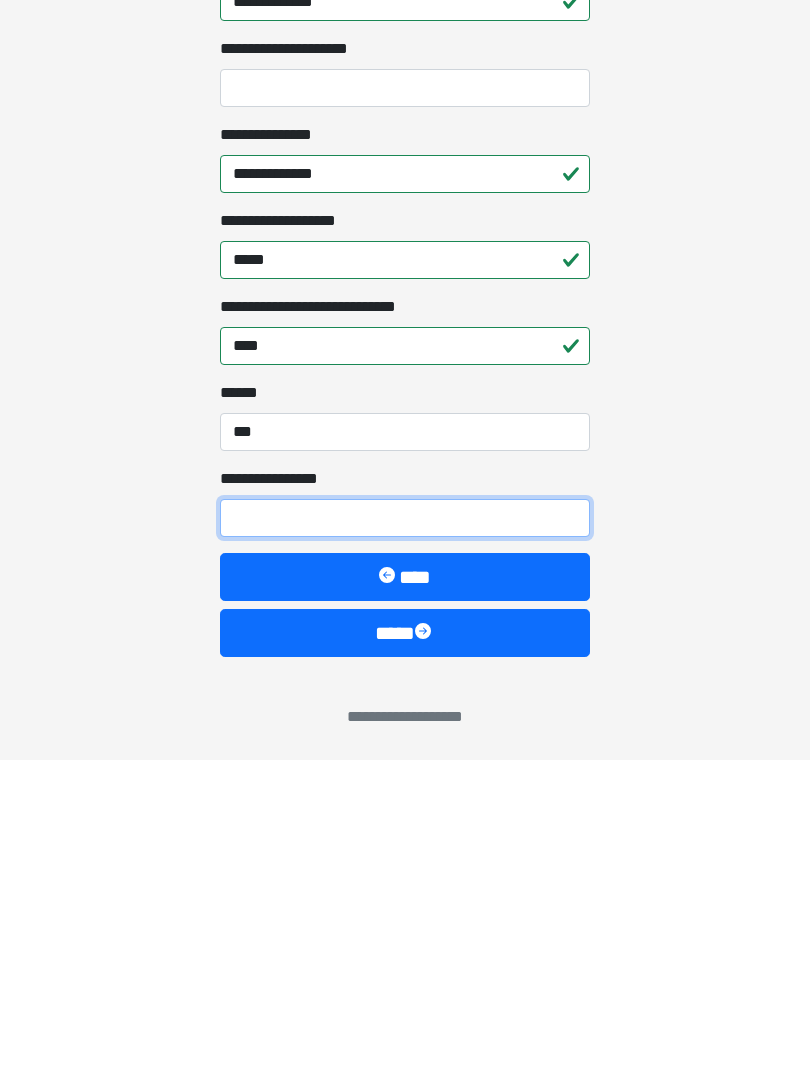 click on "**********" at bounding box center (405, 838) 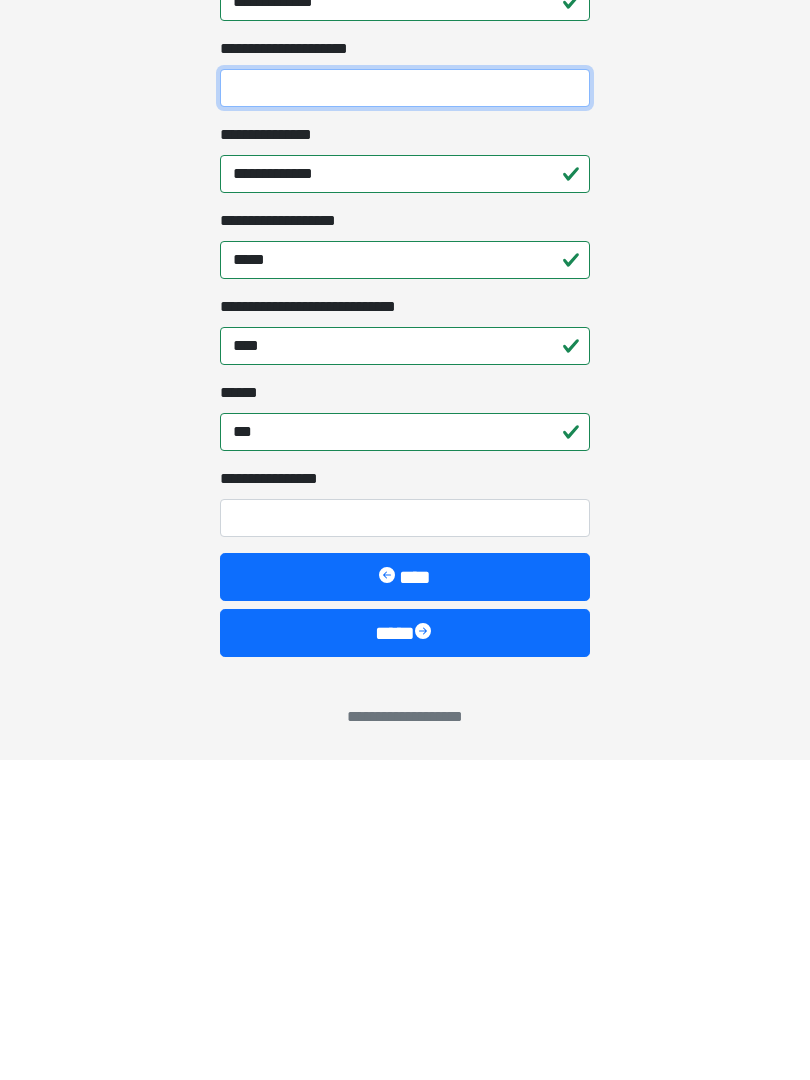 click on "**********" at bounding box center (405, 408) 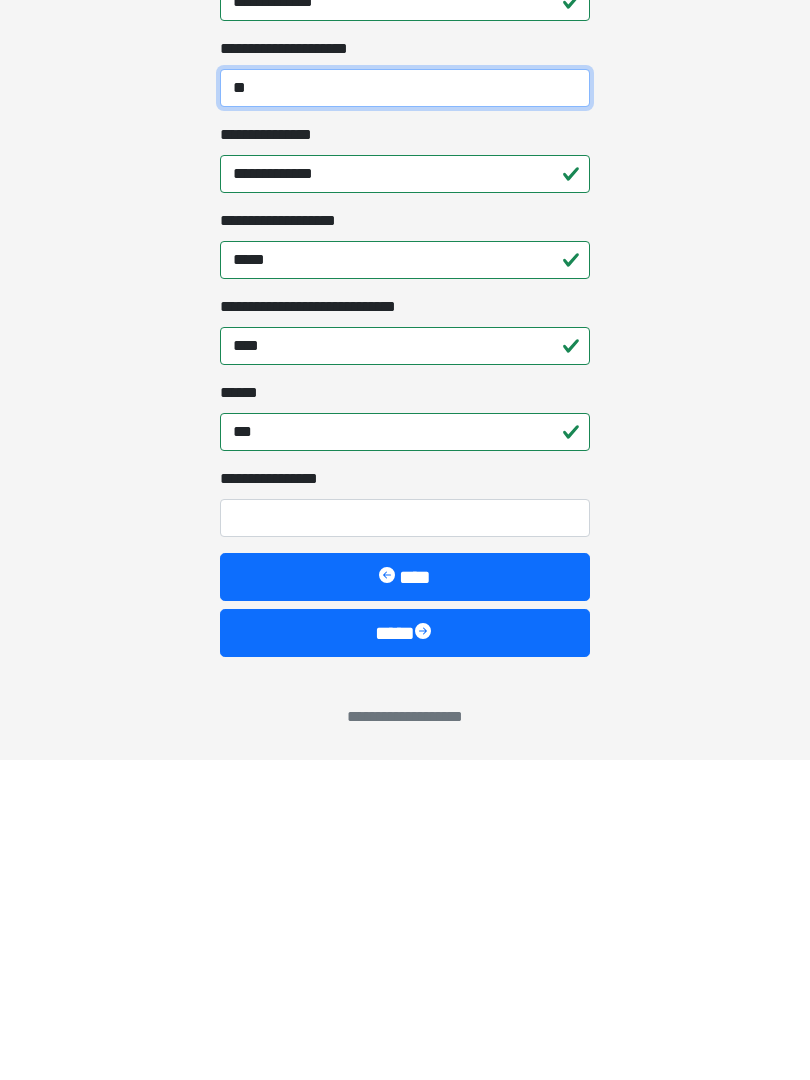 type on "**" 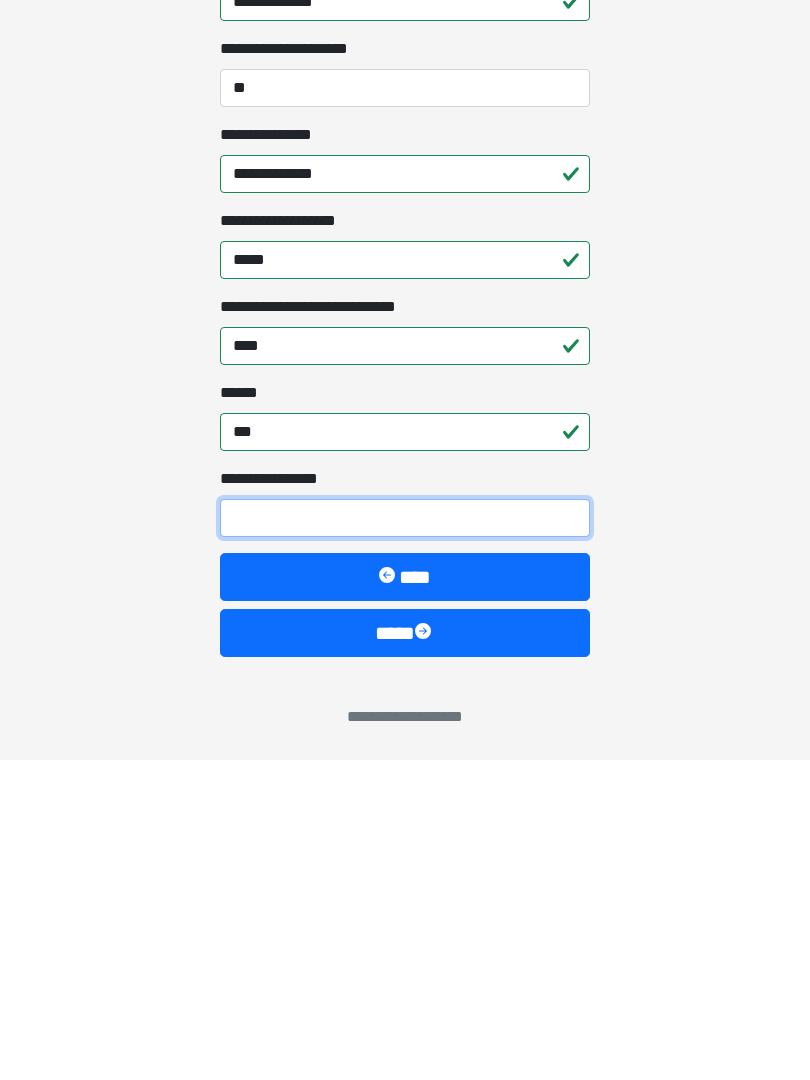 click on "**********" at bounding box center [405, 838] 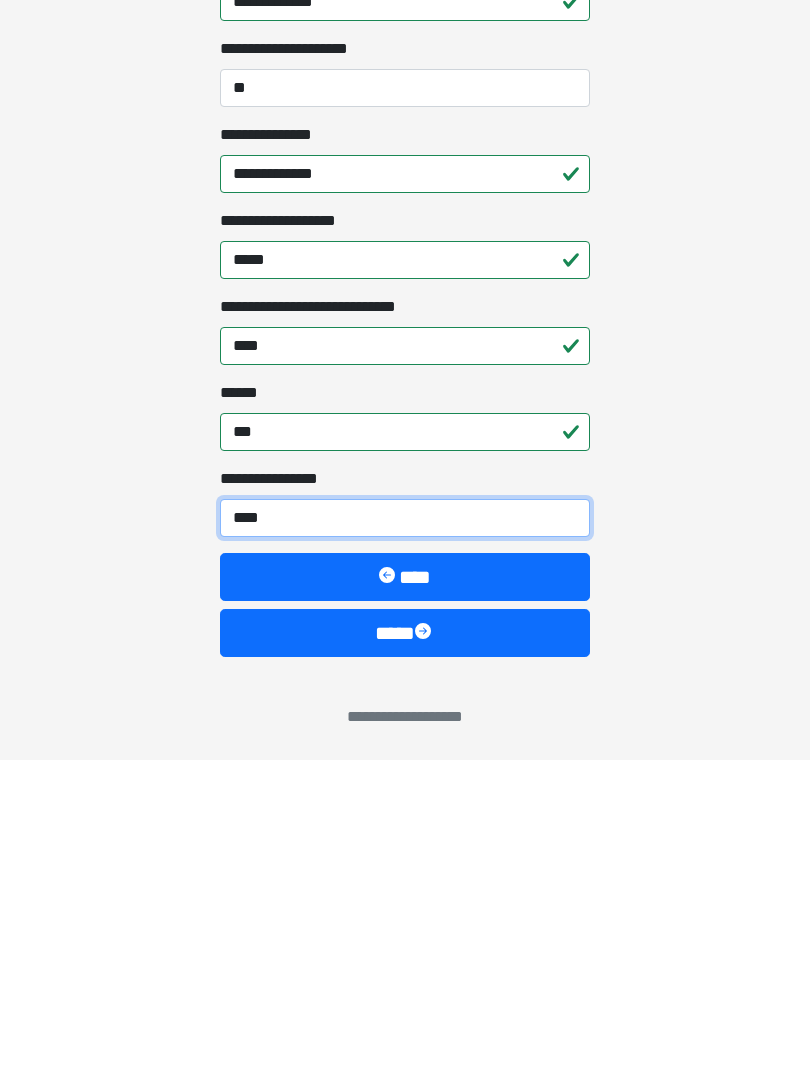 type on "*****" 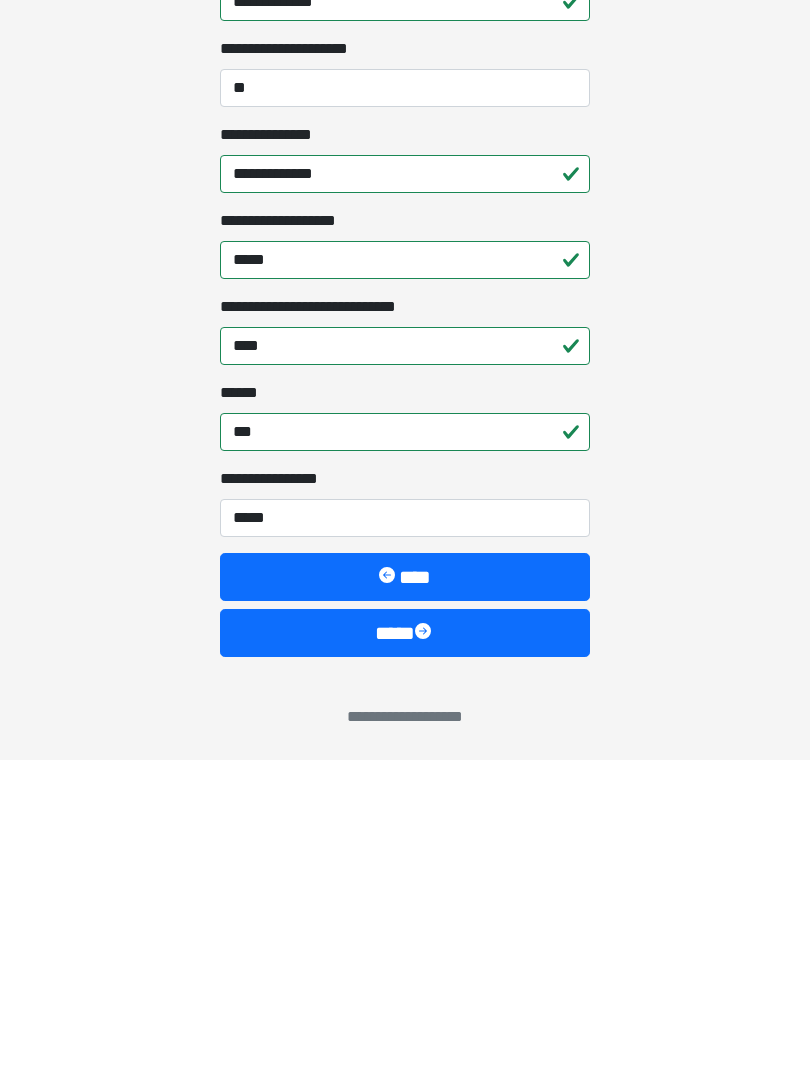 click on "****" at bounding box center [405, 953] 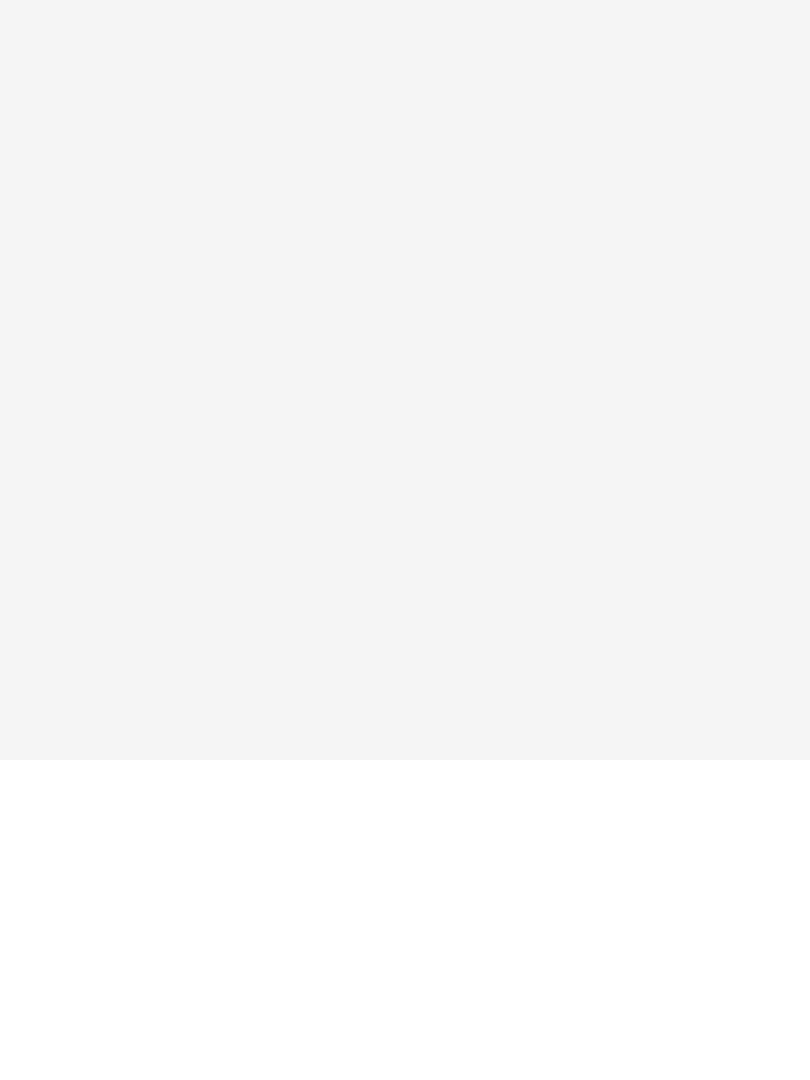 scroll, scrollTop: 0, scrollLeft: 0, axis: both 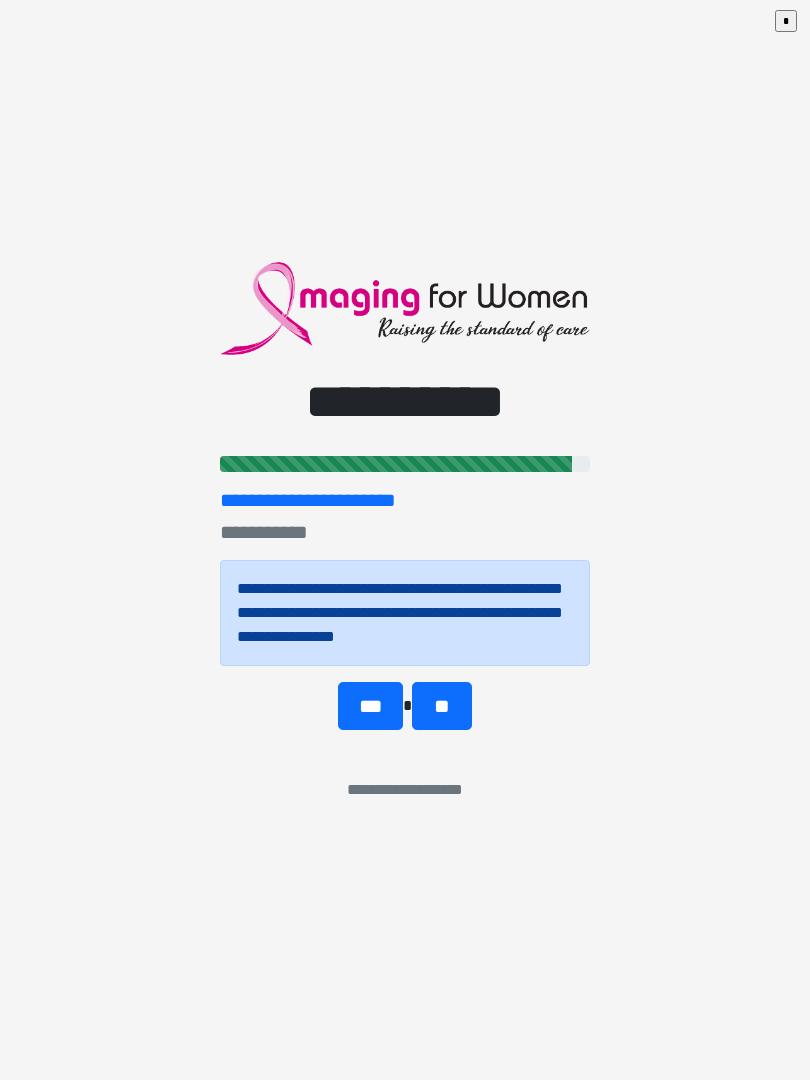 click on "**" at bounding box center (441, 706) 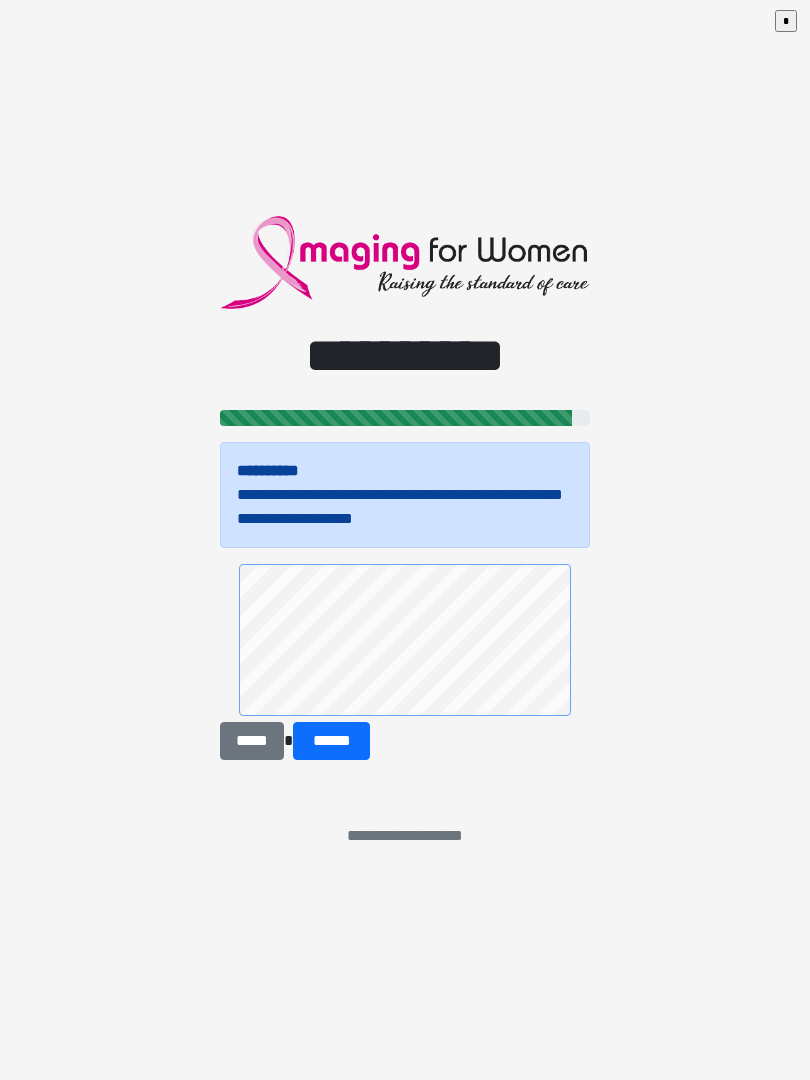 click on "******" at bounding box center (331, 741) 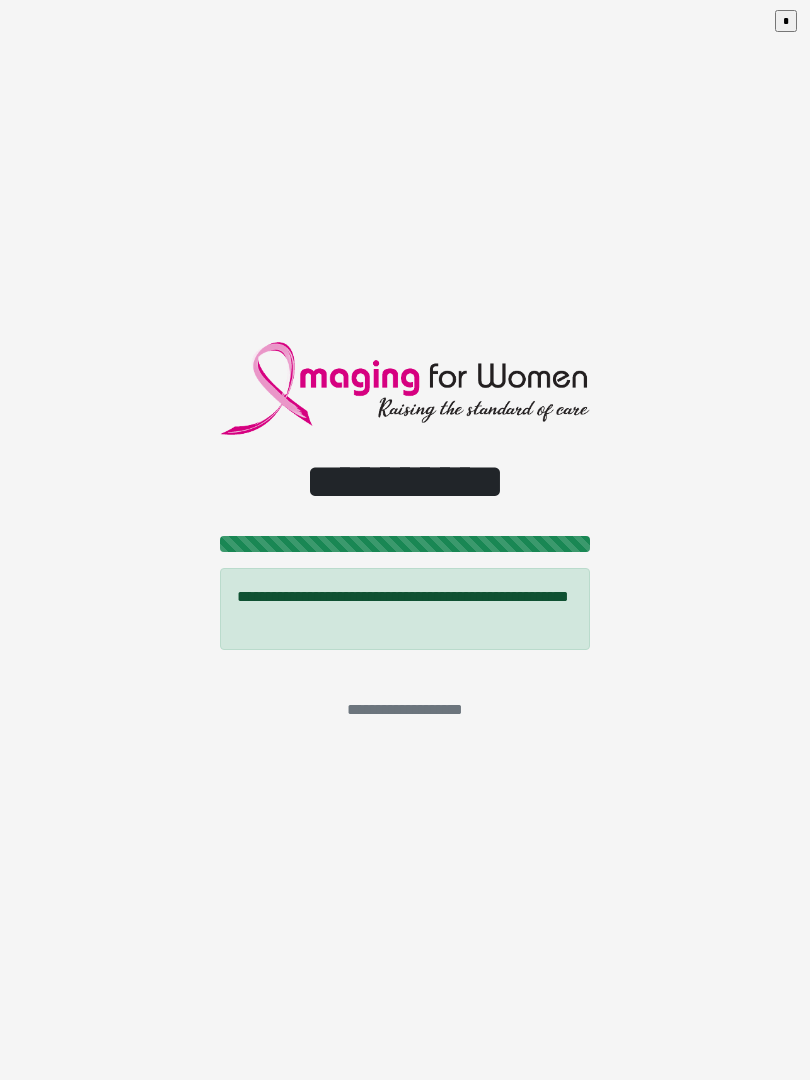 click on "**********" at bounding box center (405, 540) 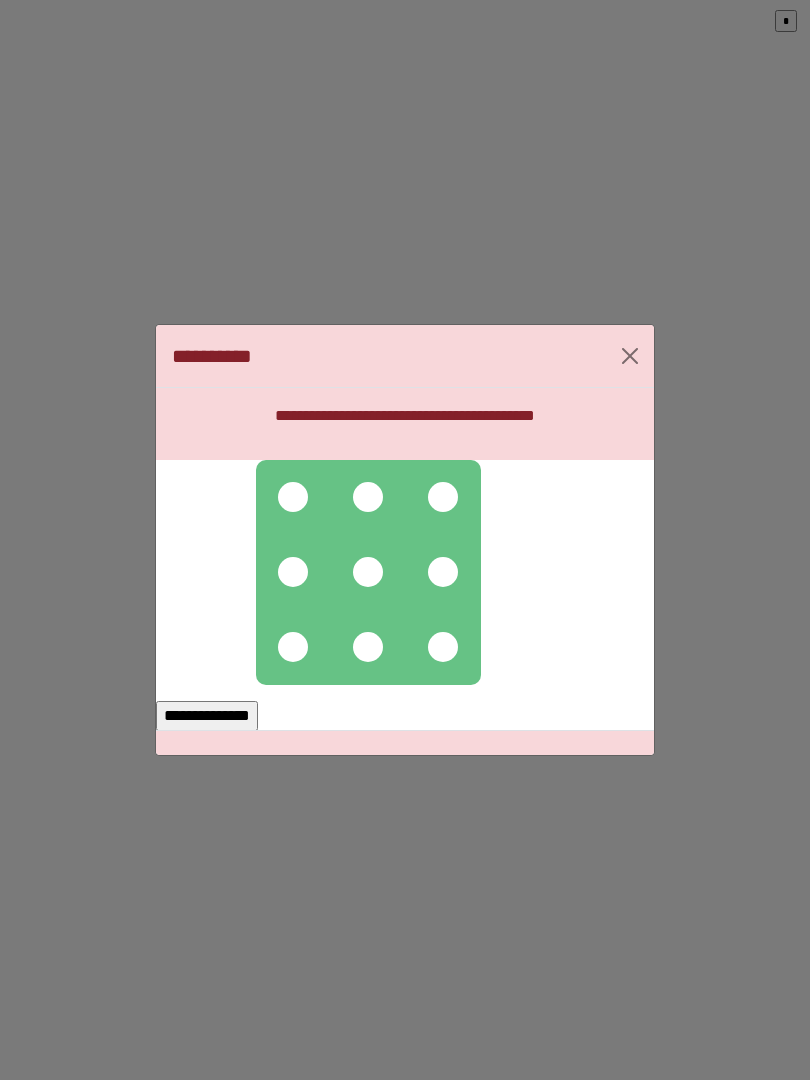click at bounding box center (293, 497) 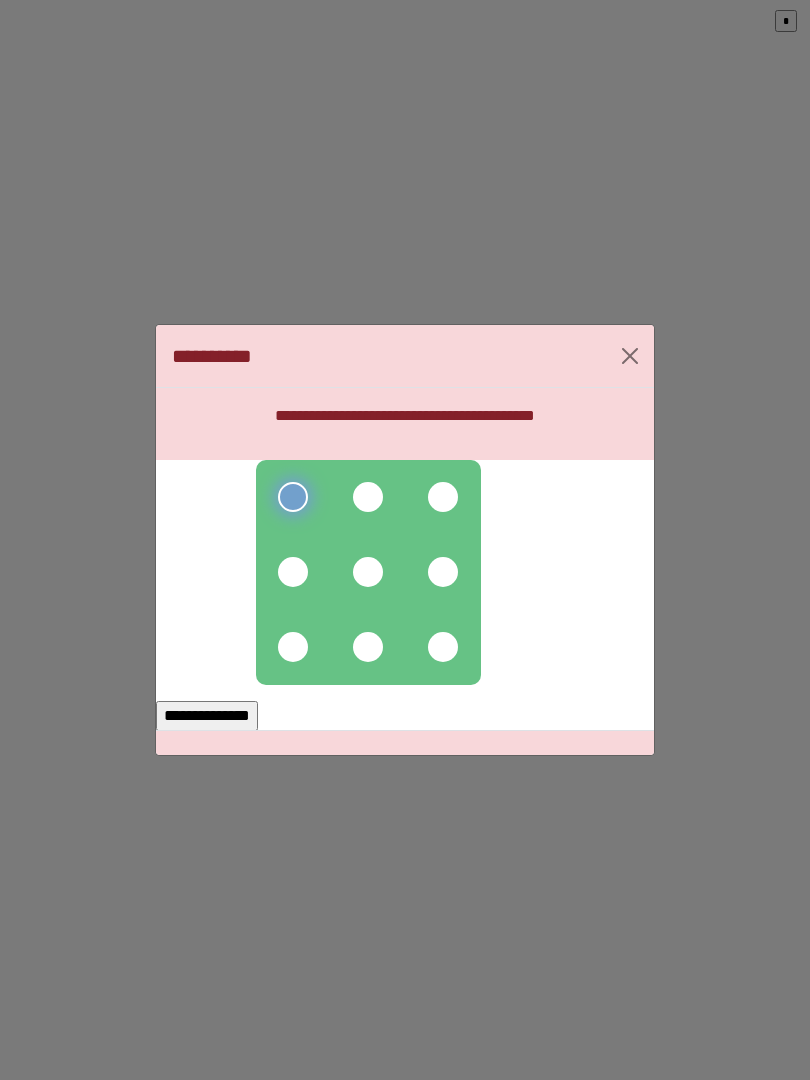 click at bounding box center (368, 497) 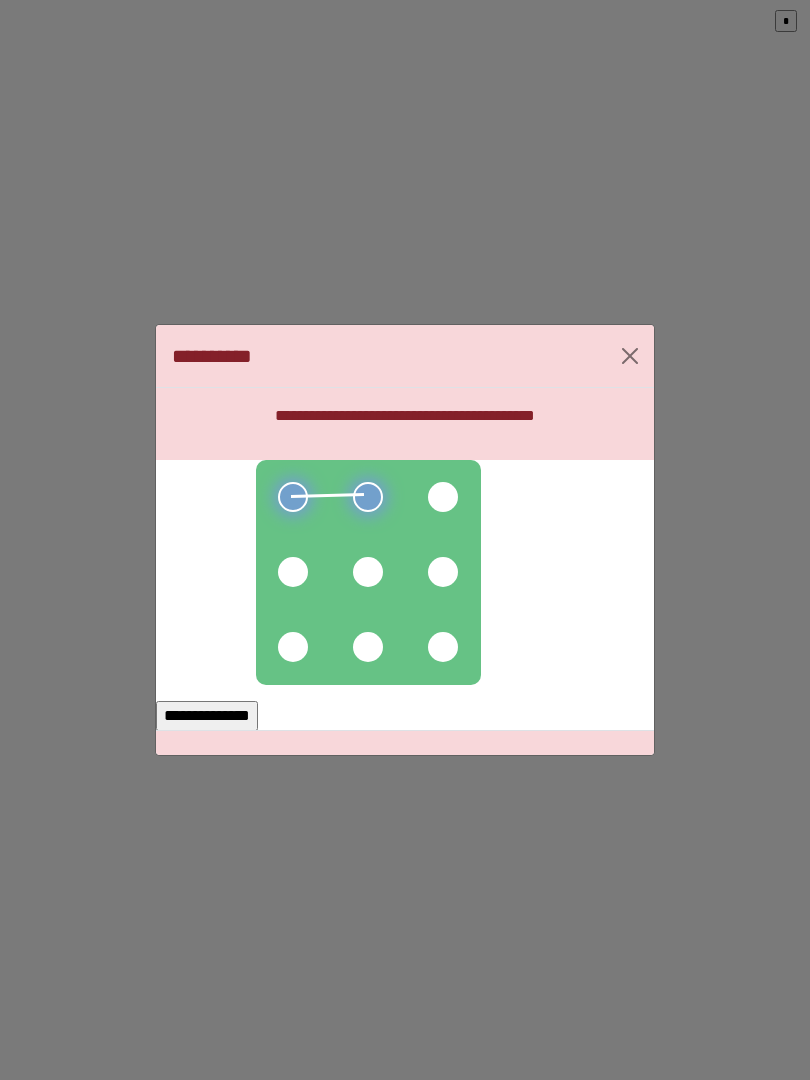 click at bounding box center [443, 497] 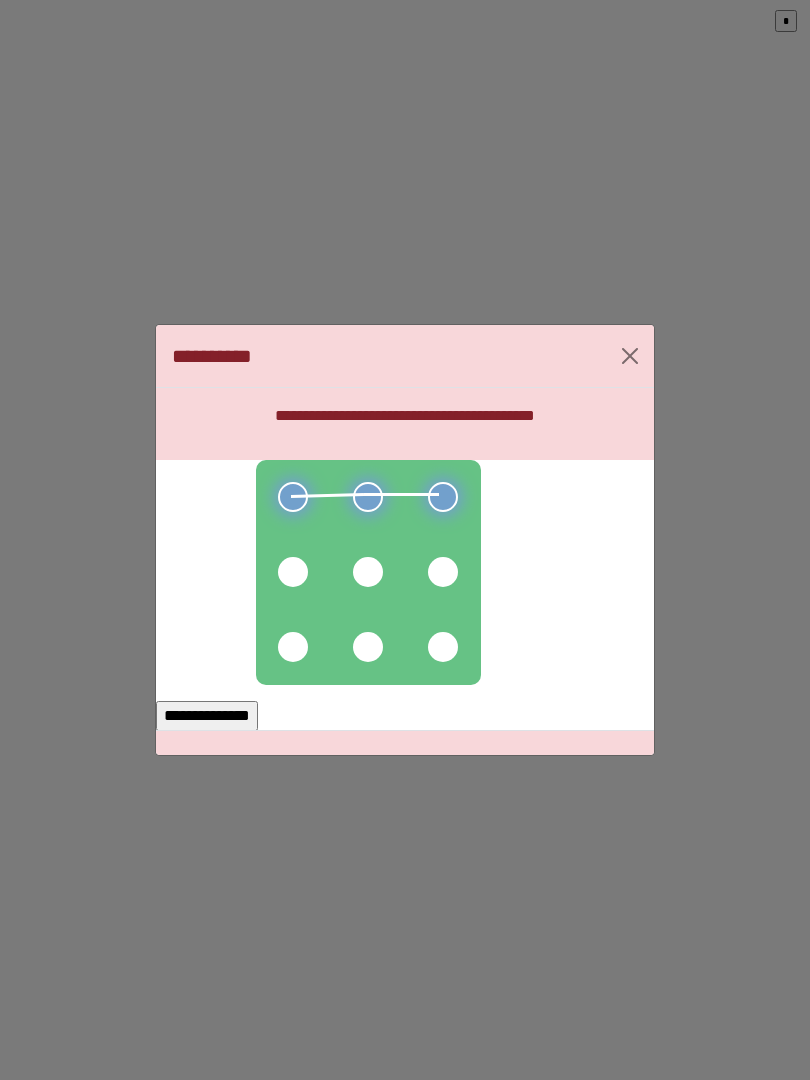 click at bounding box center [443, 572] 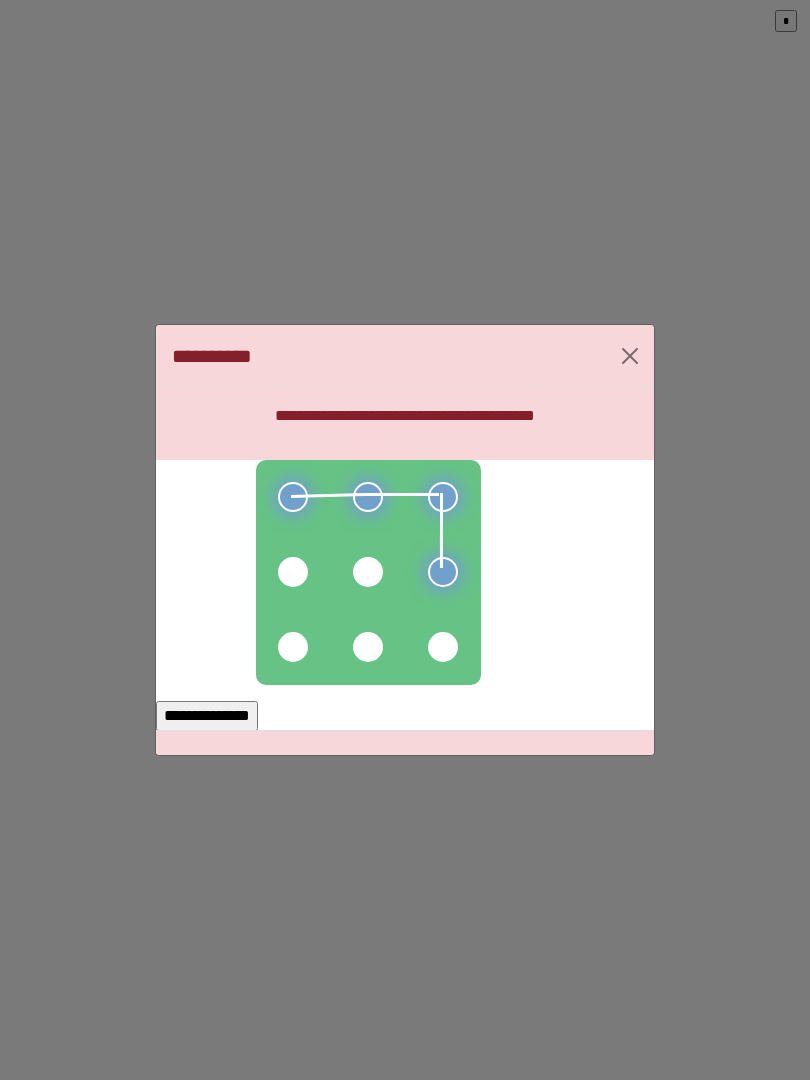 click at bounding box center [368, 572] 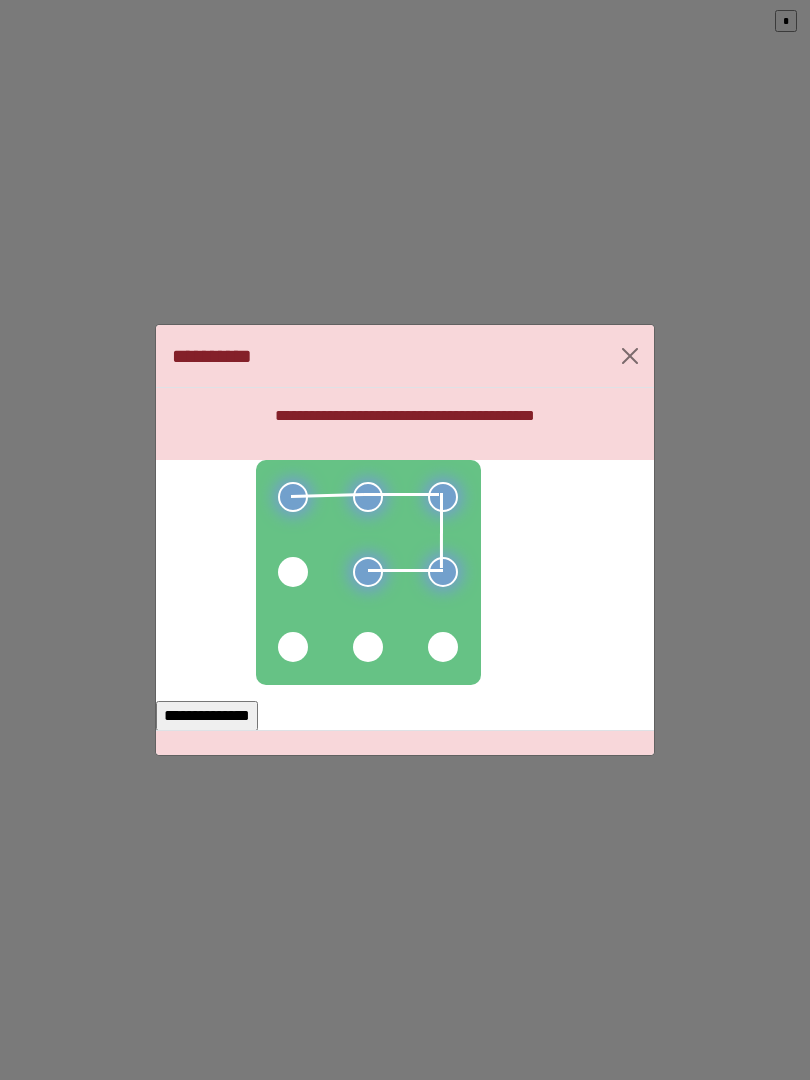 click at bounding box center (293, 572) 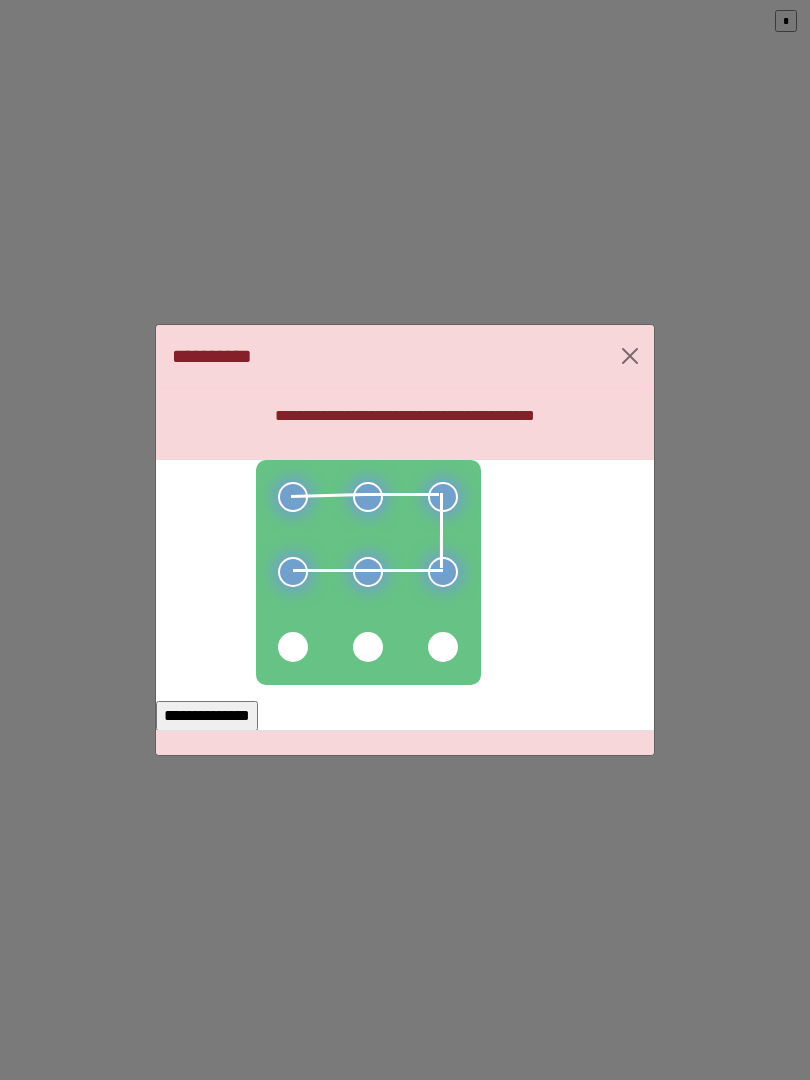 click on "**********" at bounding box center [207, 716] 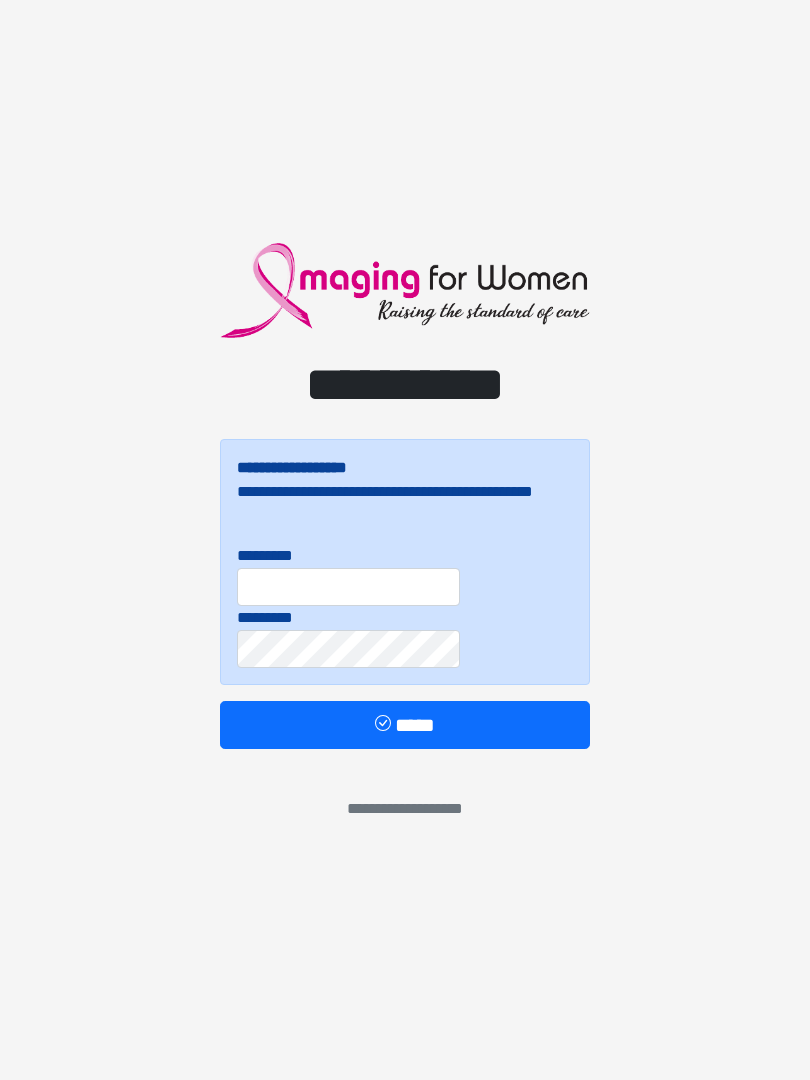 scroll, scrollTop: 0, scrollLeft: 0, axis: both 